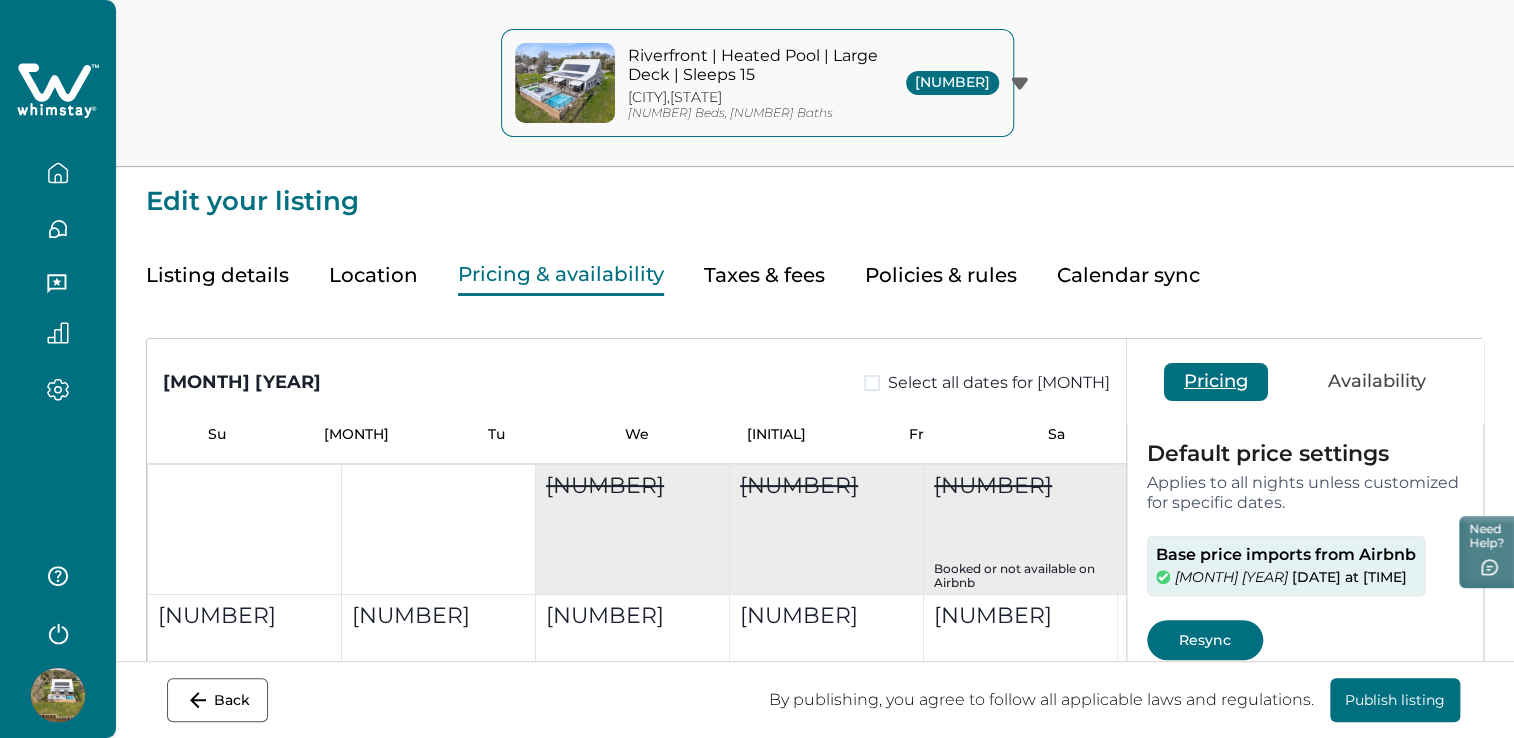 scroll, scrollTop: 0, scrollLeft: 0, axis: both 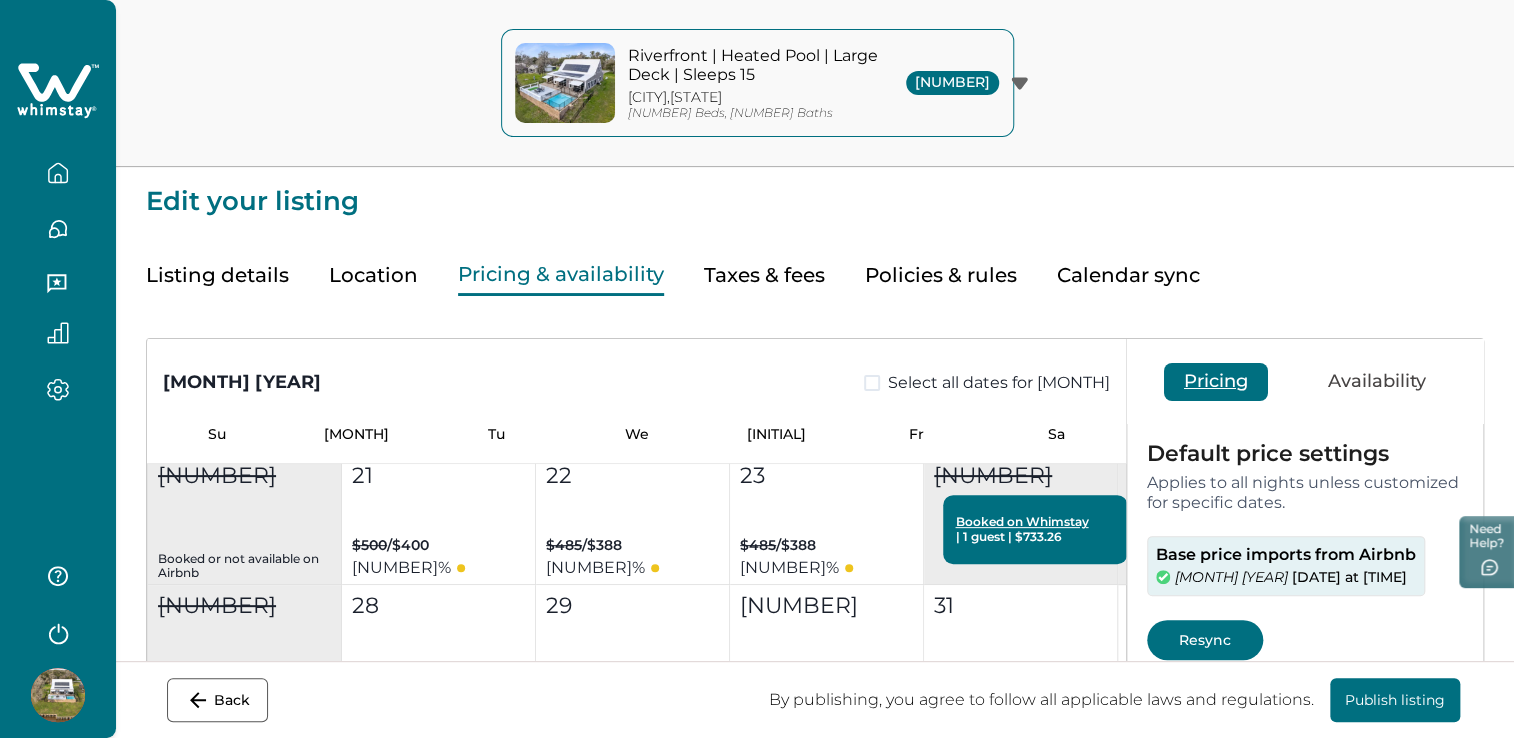 drag, startPoint x: 1213, startPoint y: 638, endPoint x: 1228, endPoint y: 612, distance: 30.016663 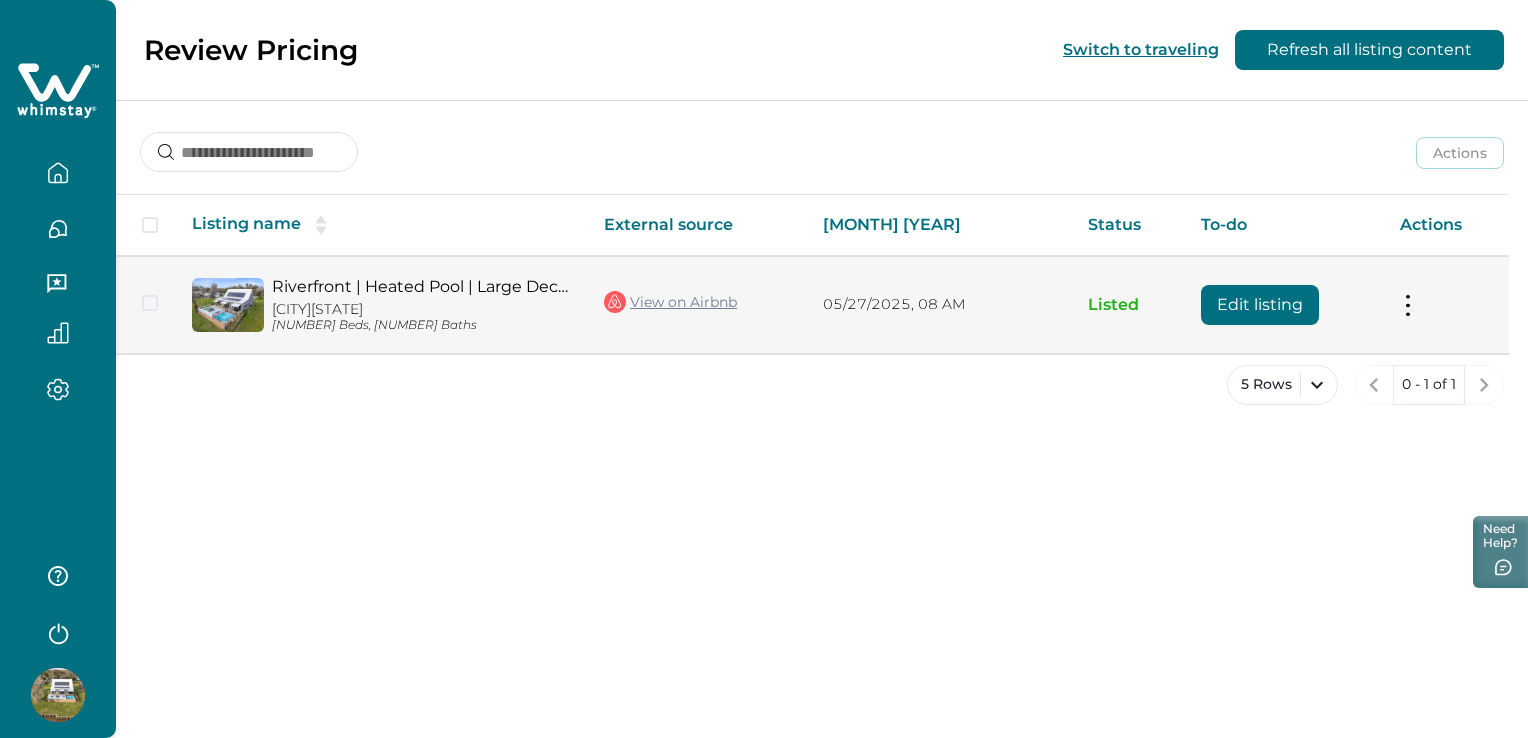 click on "View on Airbnb" at bounding box center [670, 302] 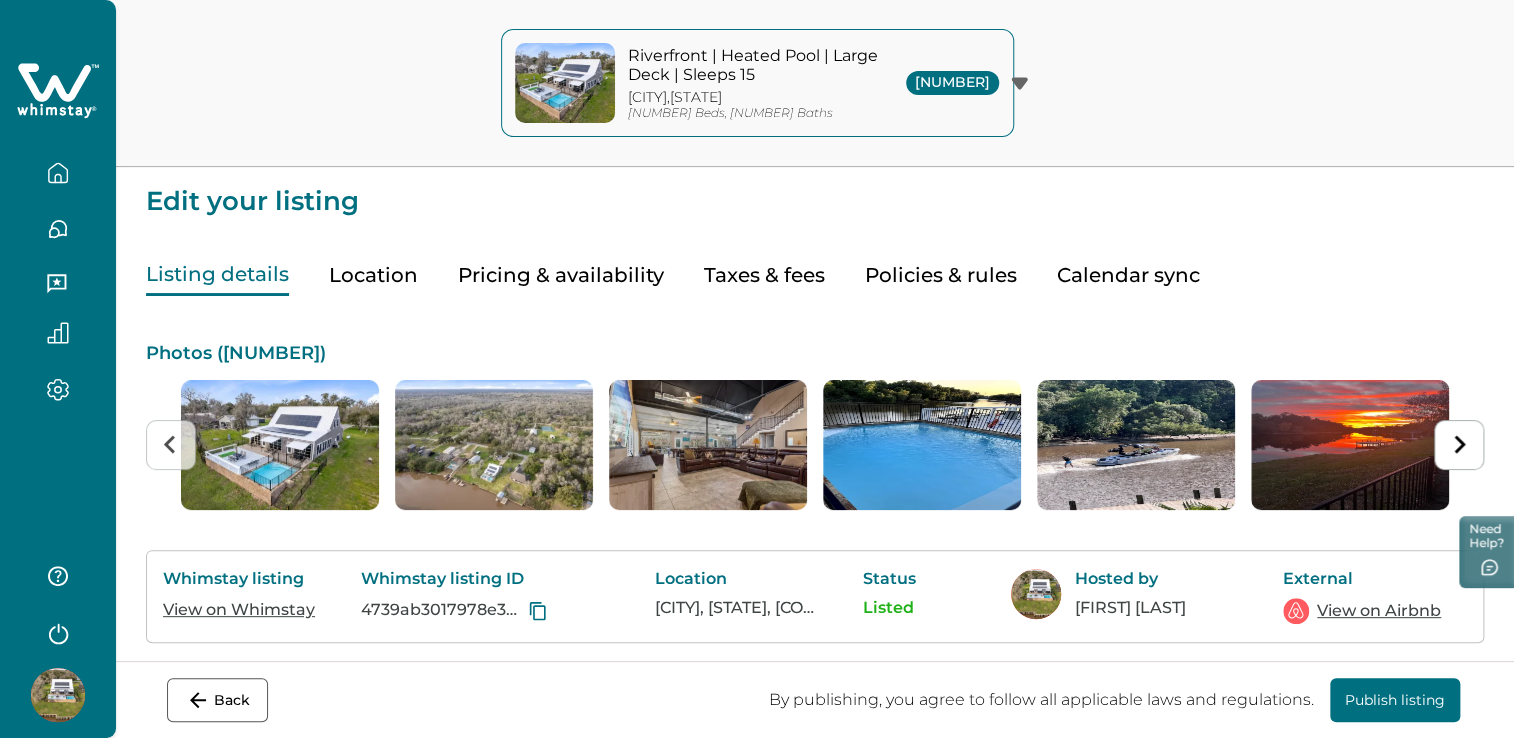 click on "Pricing & availability" at bounding box center [561, 275] 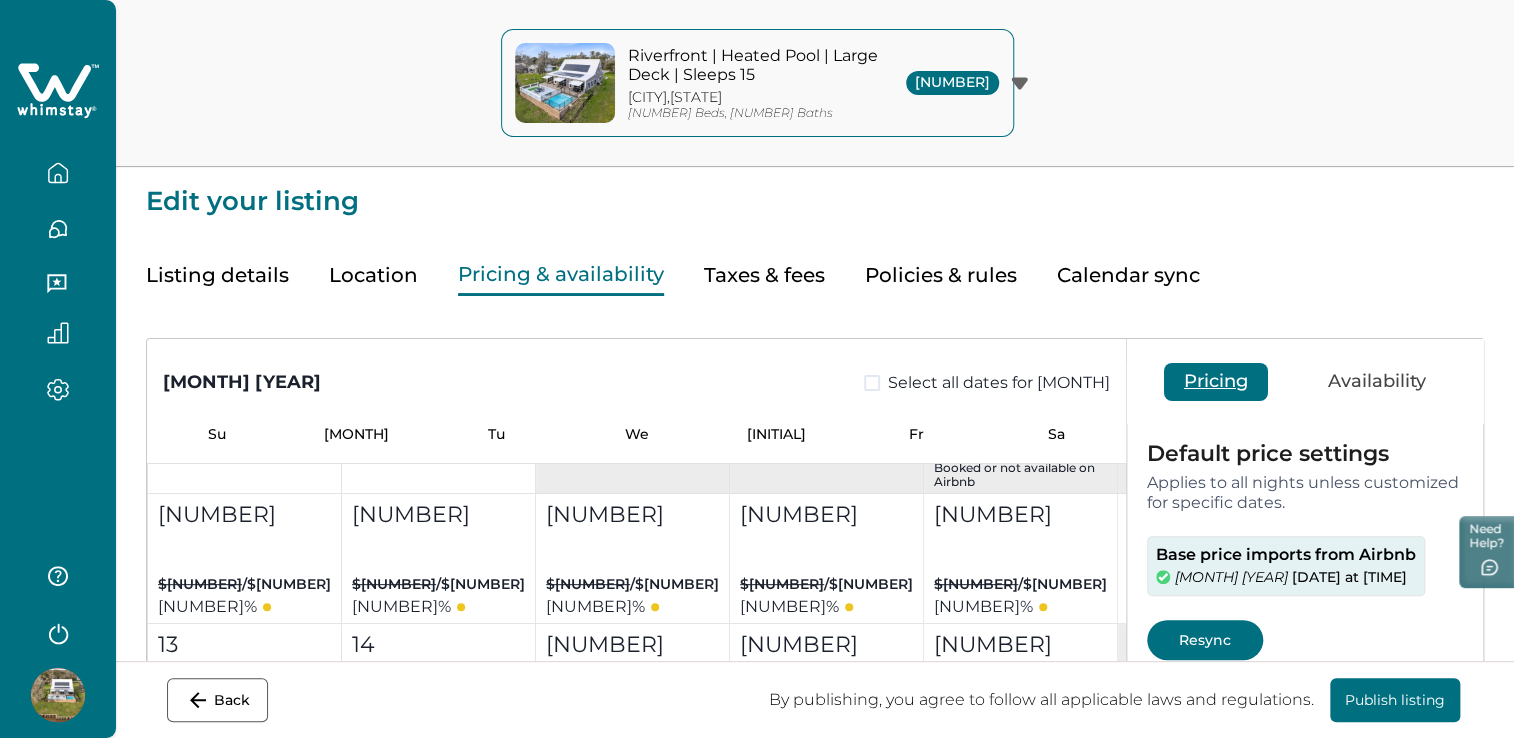 scroll, scrollTop: 100, scrollLeft: 0, axis: vertical 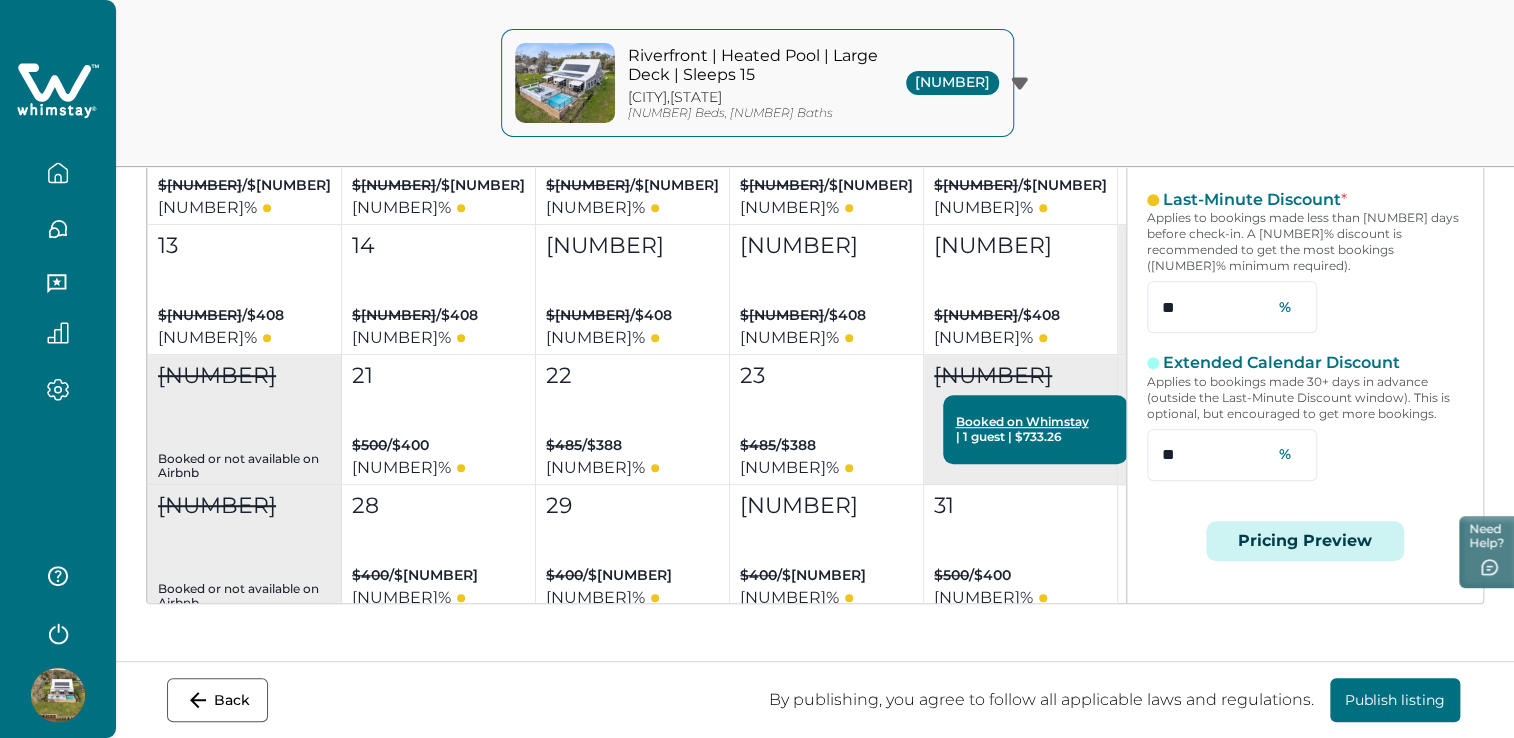 click on "Pricing Preview" at bounding box center (1305, 541) 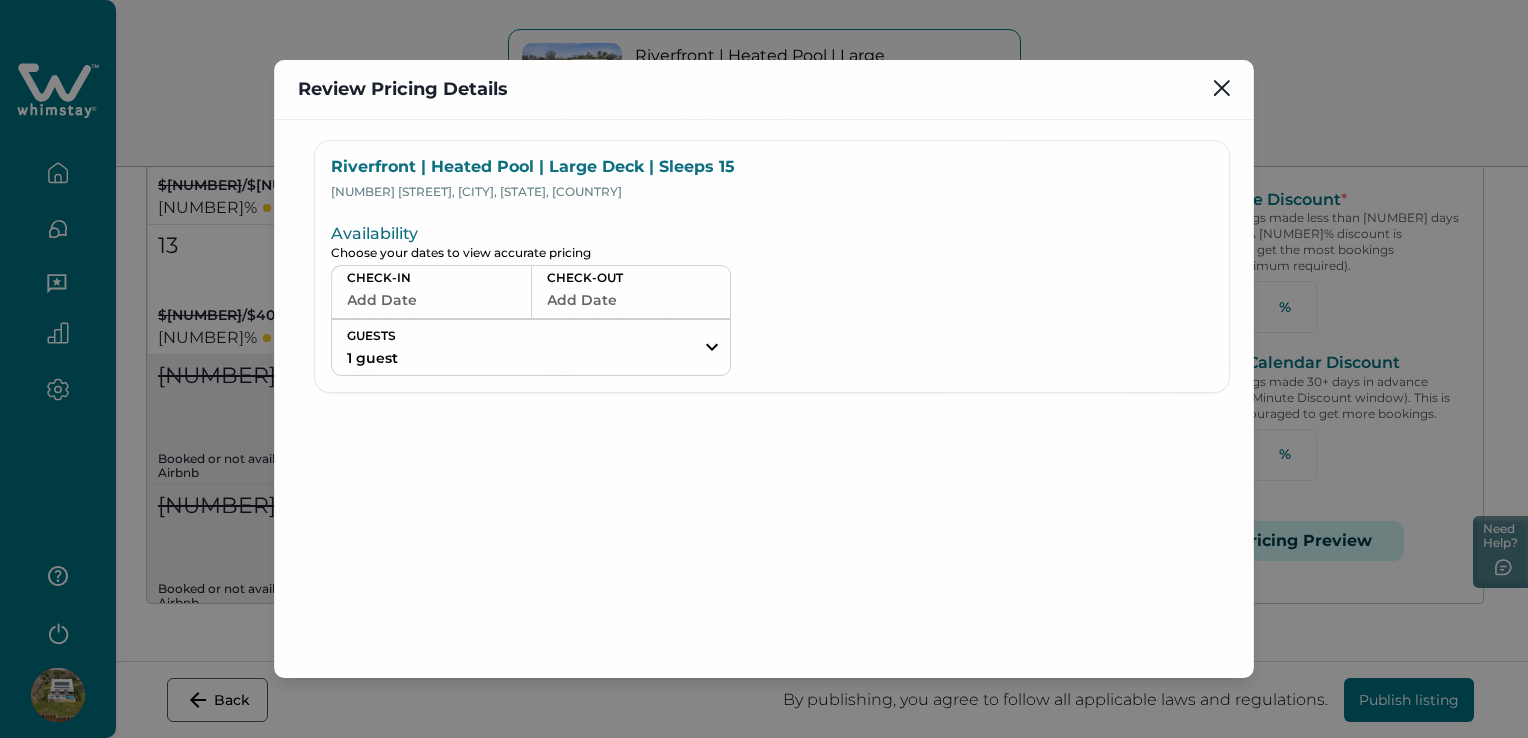 scroll, scrollTop: 0, scrollLeft: 0, axis: both 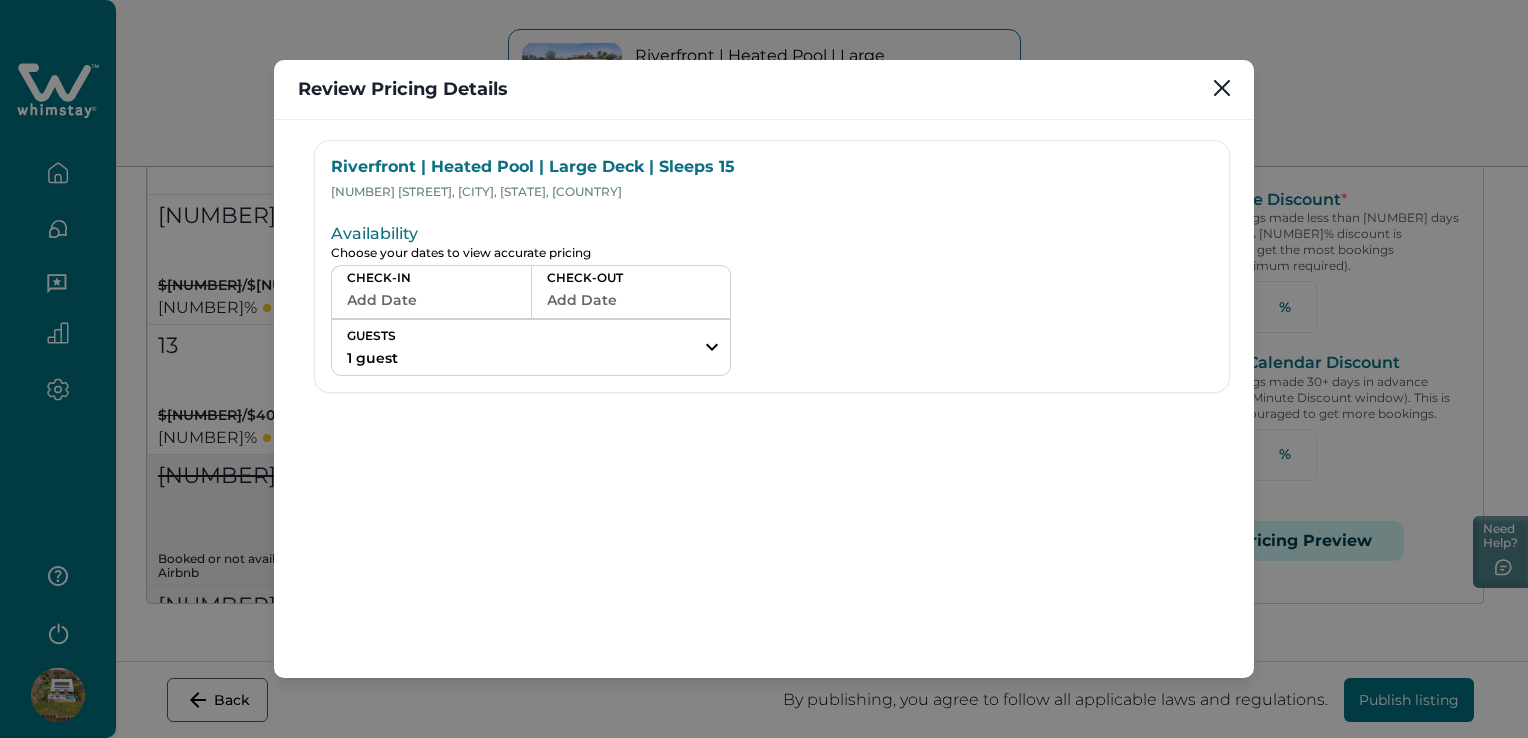 click on "Add Date" at bounding box center (431, 300) 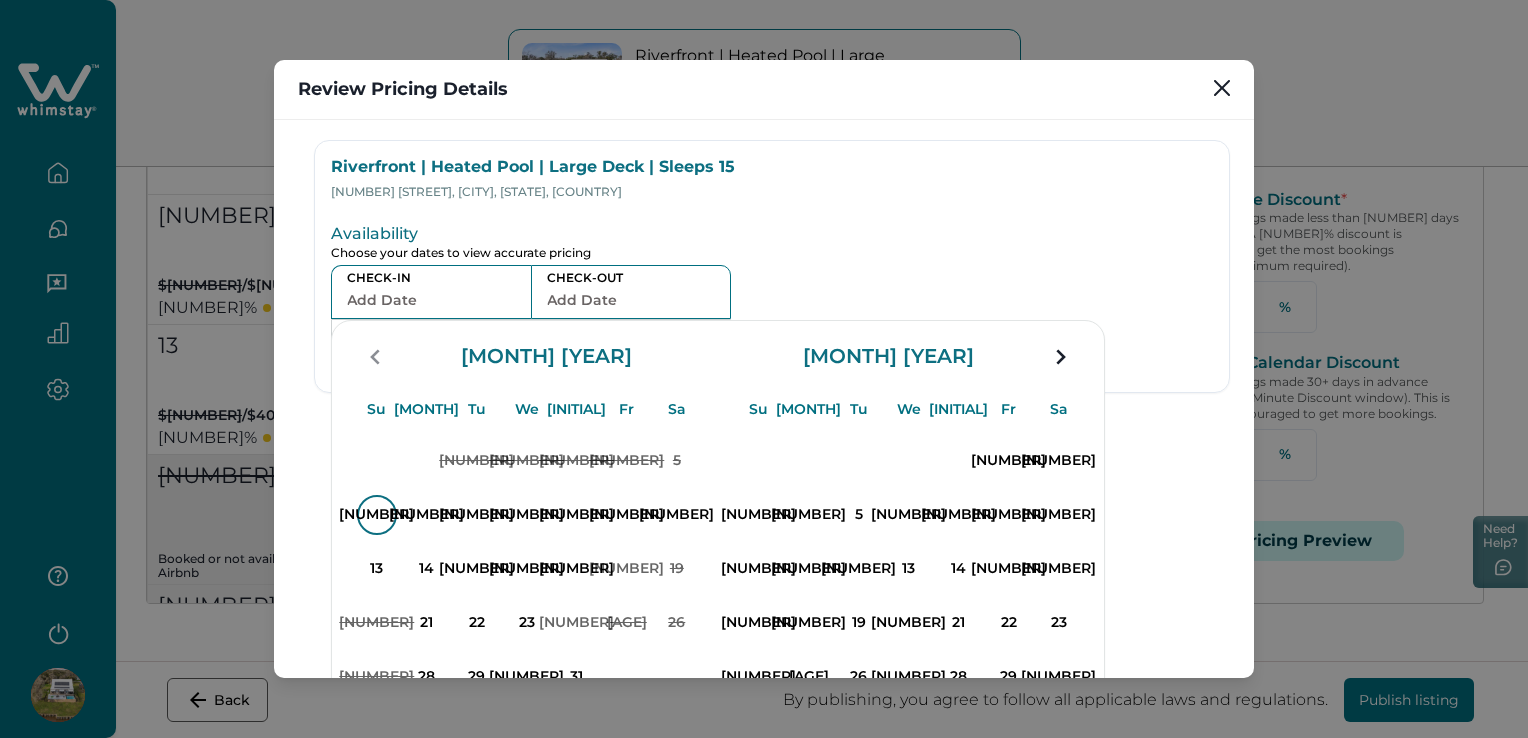 click on "6" at bounding box center [477, 461] 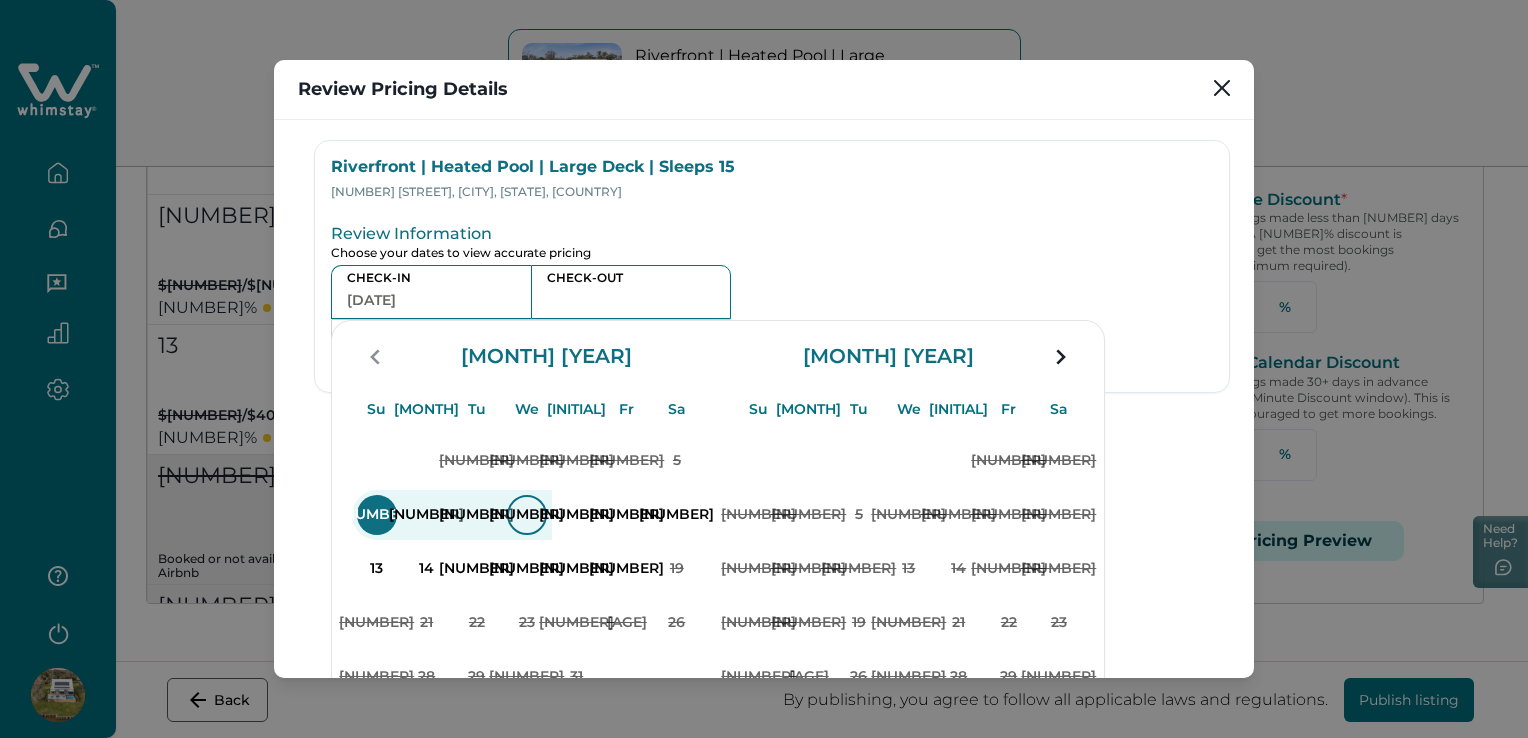 click on "9" at bounding box center [377, 515] 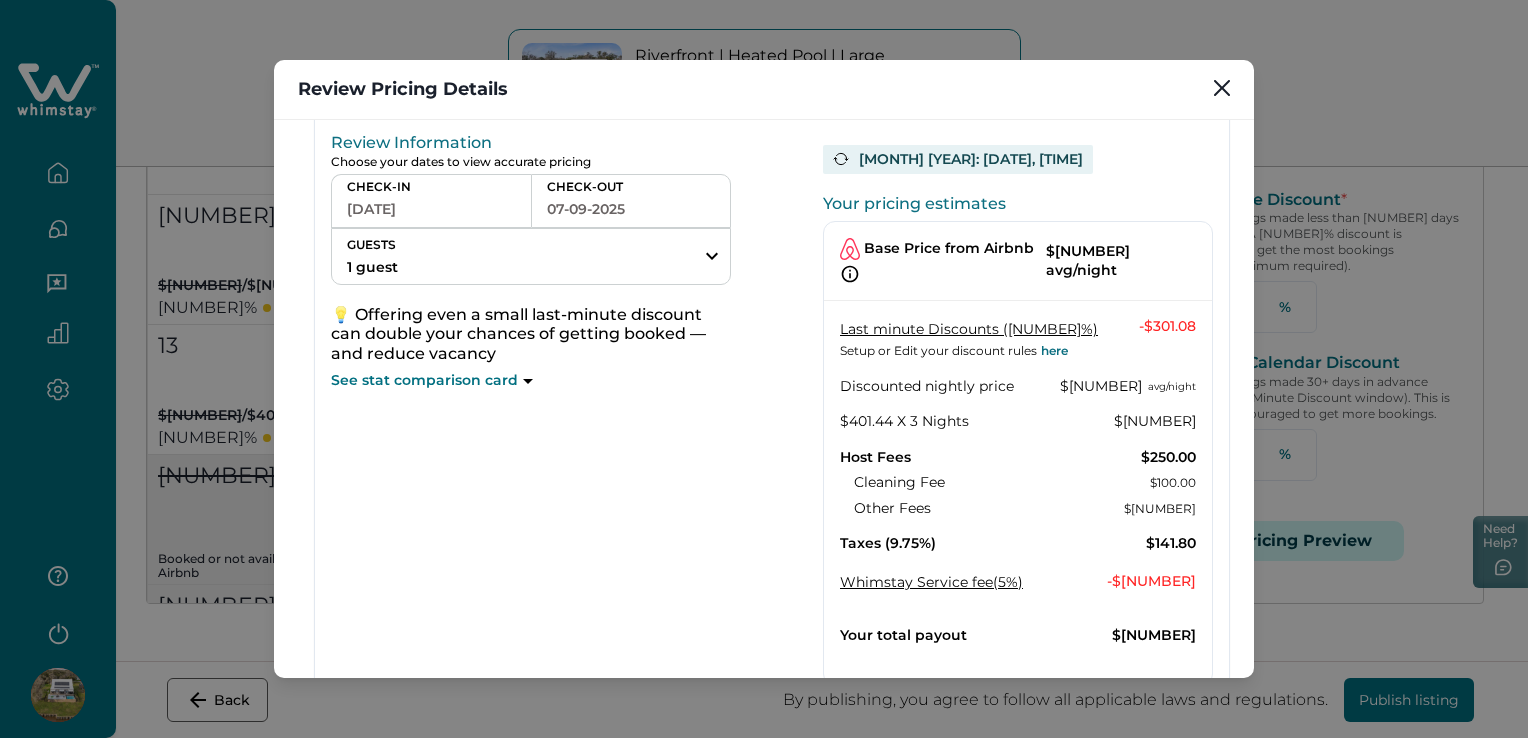 scroll, scrollTop: 200, scrollLeft: 0, axis: vertical 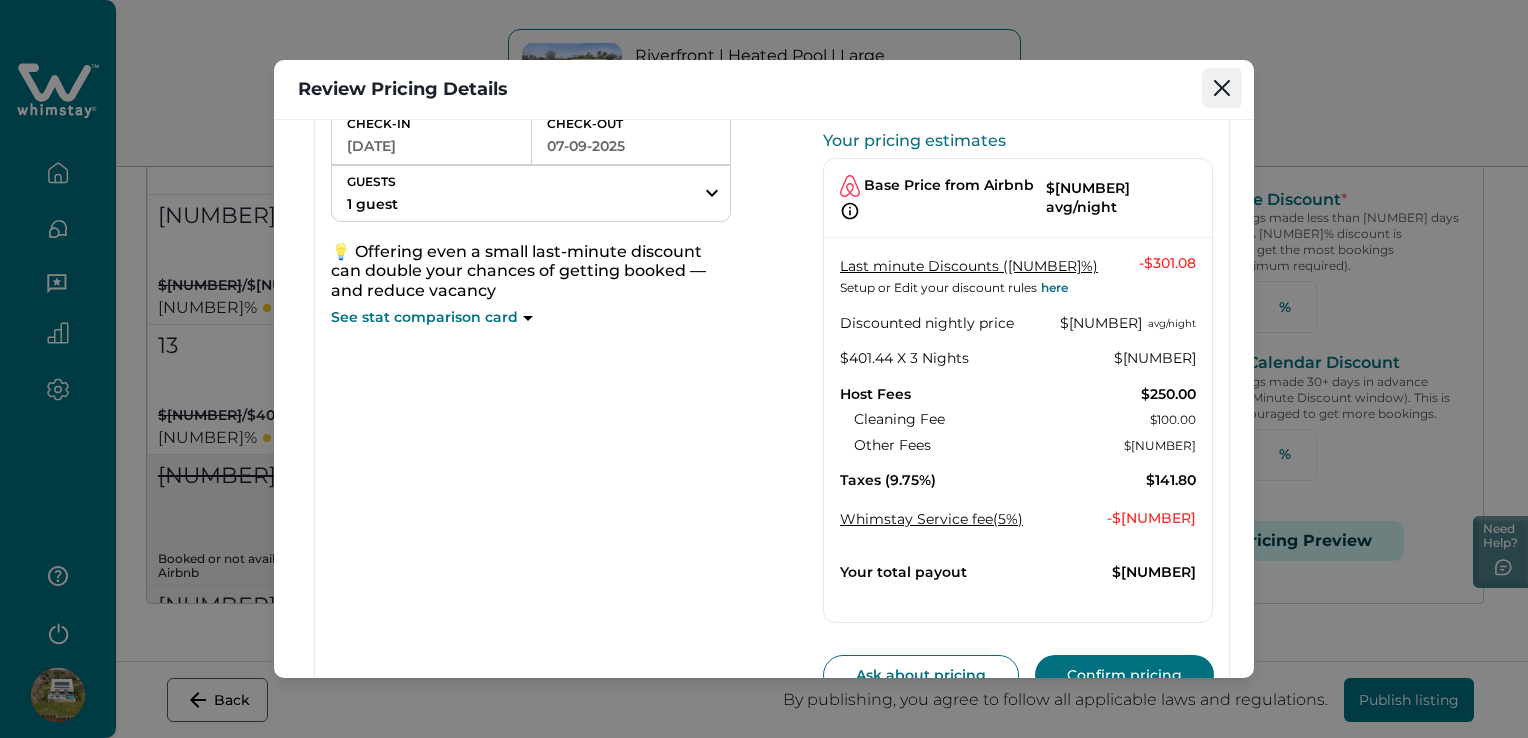 drag, startPoint x: 1220, startPoint y: 82, endPoint x: 1229, endPoint y: 205, distance: 123.32883 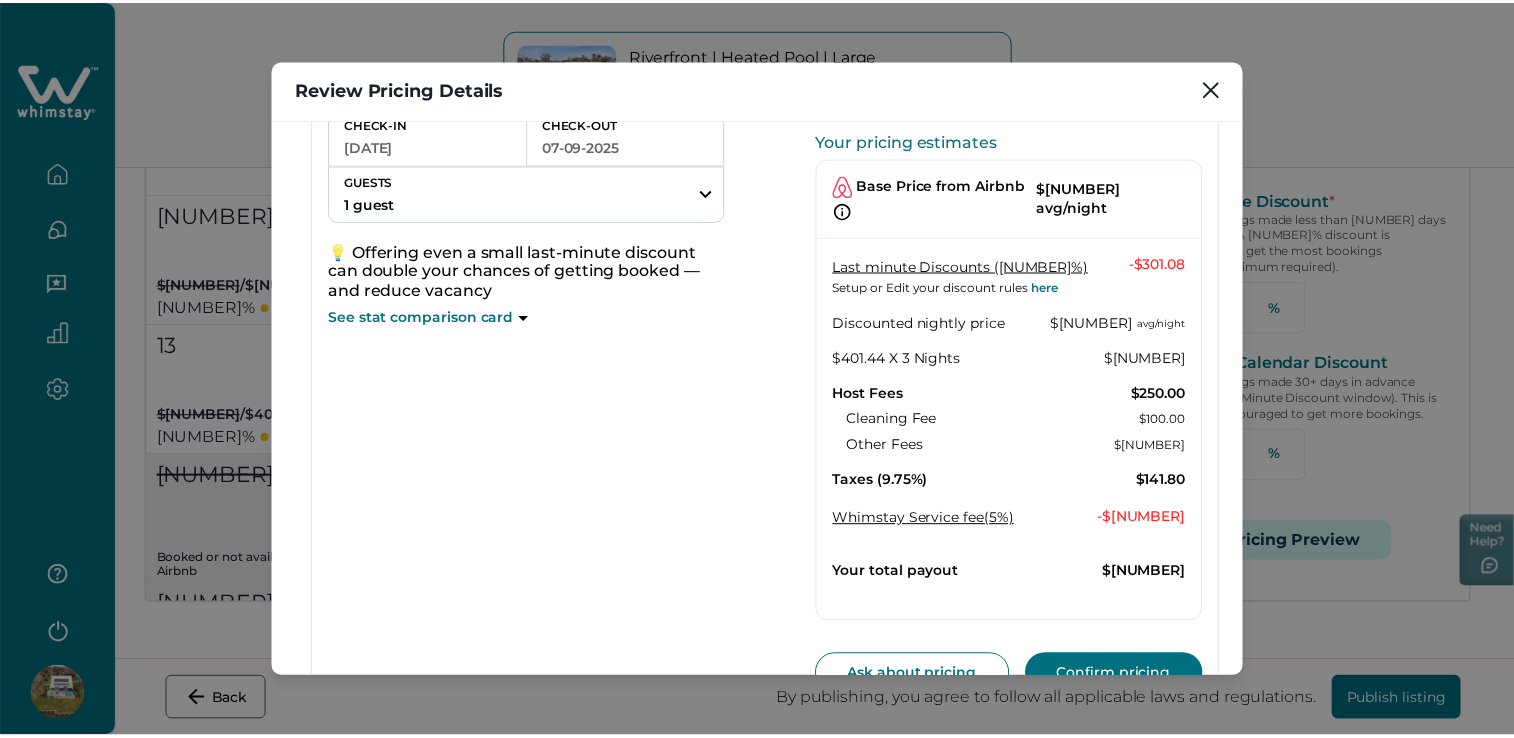 scroll, scrollTop: 154, scrollLeft: 0, axis: vertical 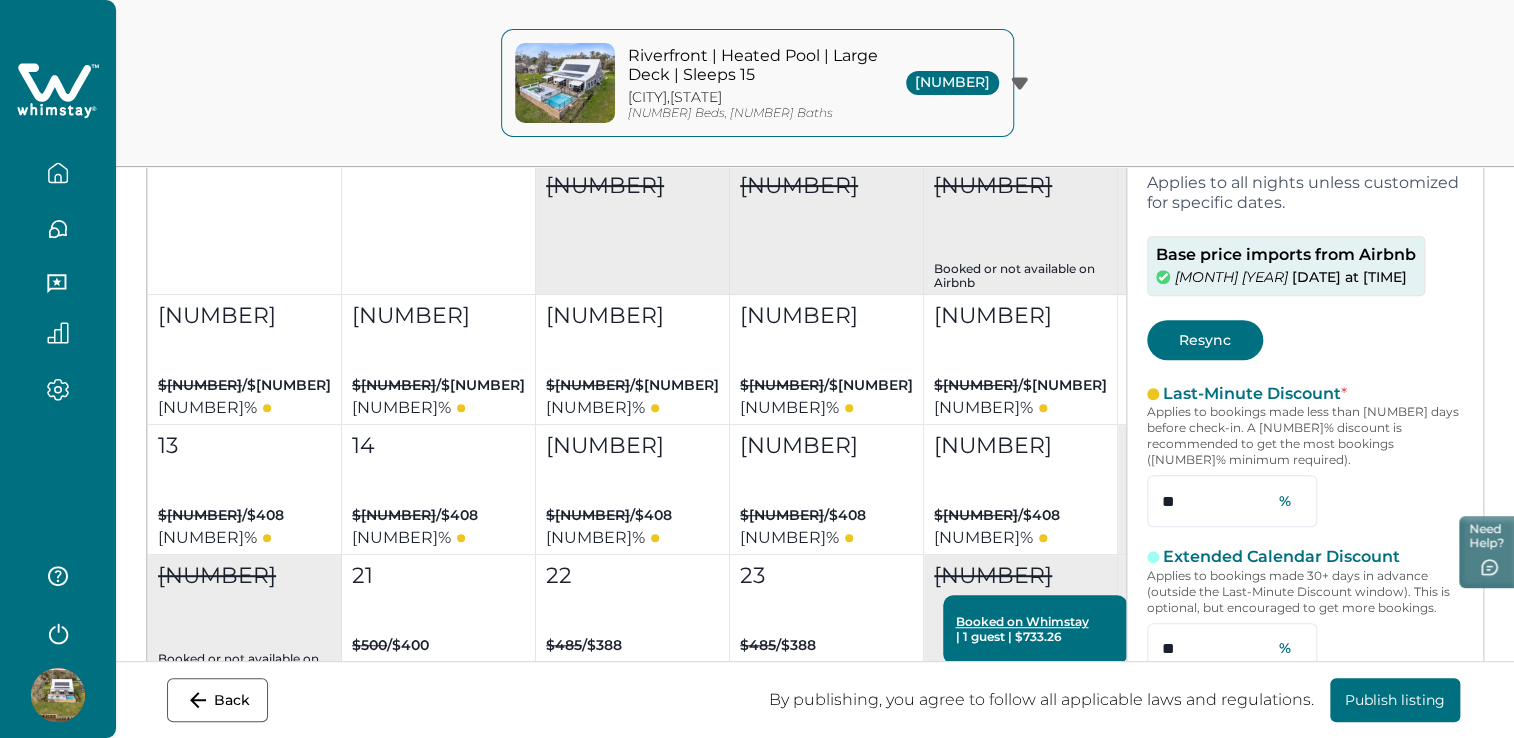drag, startPoint x: 1207, startPoint y: 502, endPoint x: 1140, endPoint y: 502, distance: 67 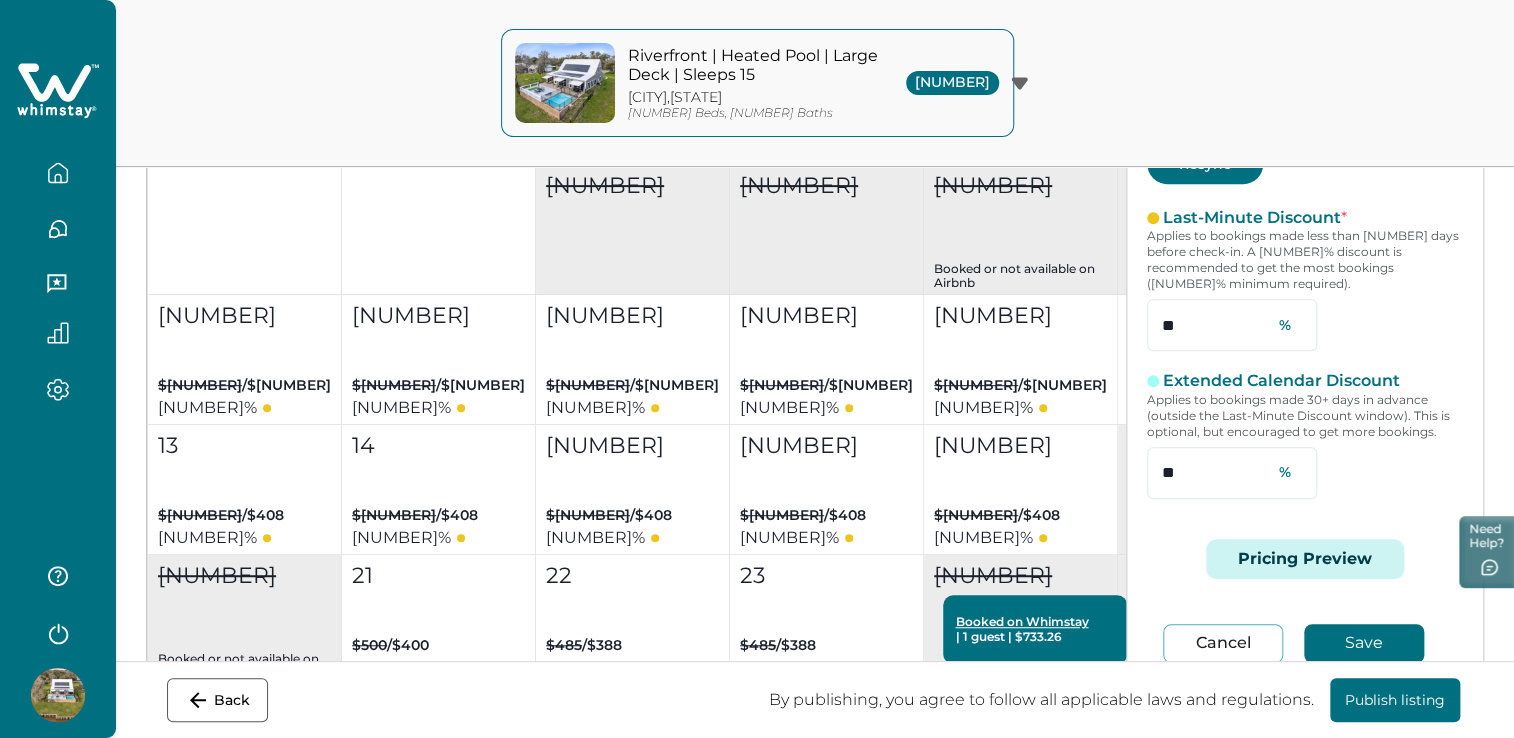 scroll, scrollTop: 178, scrollLeft: 0, axis: vertical 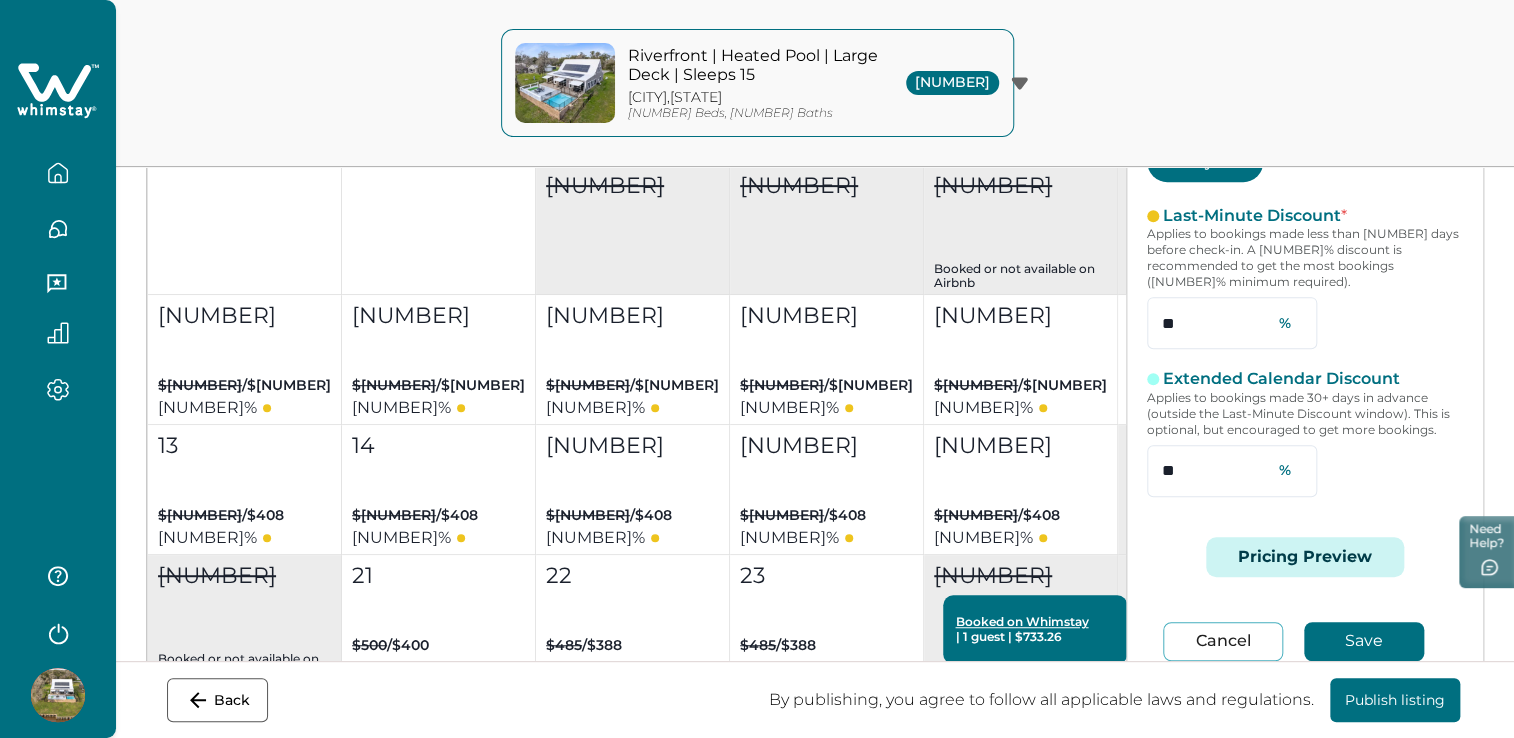 click on "Save" at bounding box center (1364, 641) 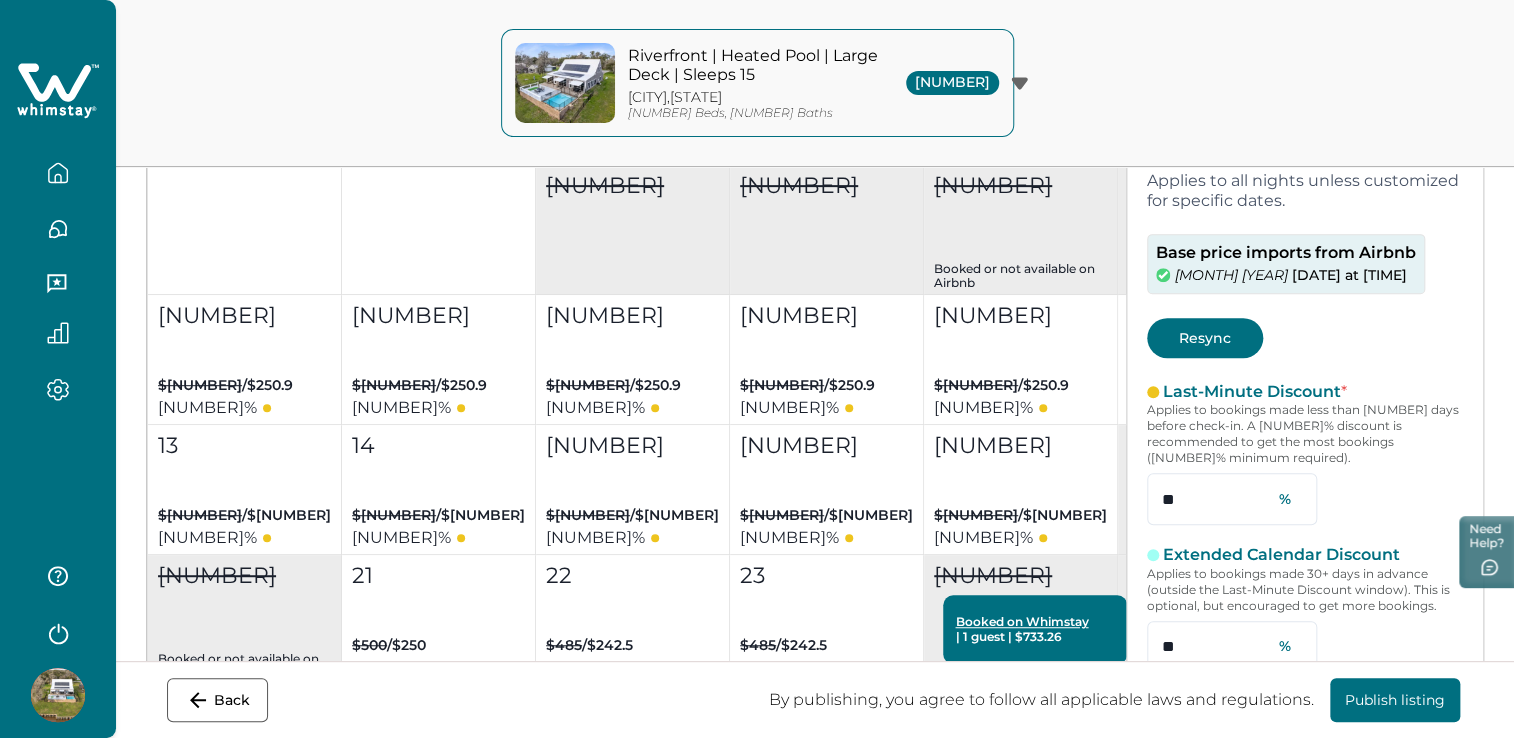 scroll, scrollTop: 0, scrollLeft: 0, axis: both 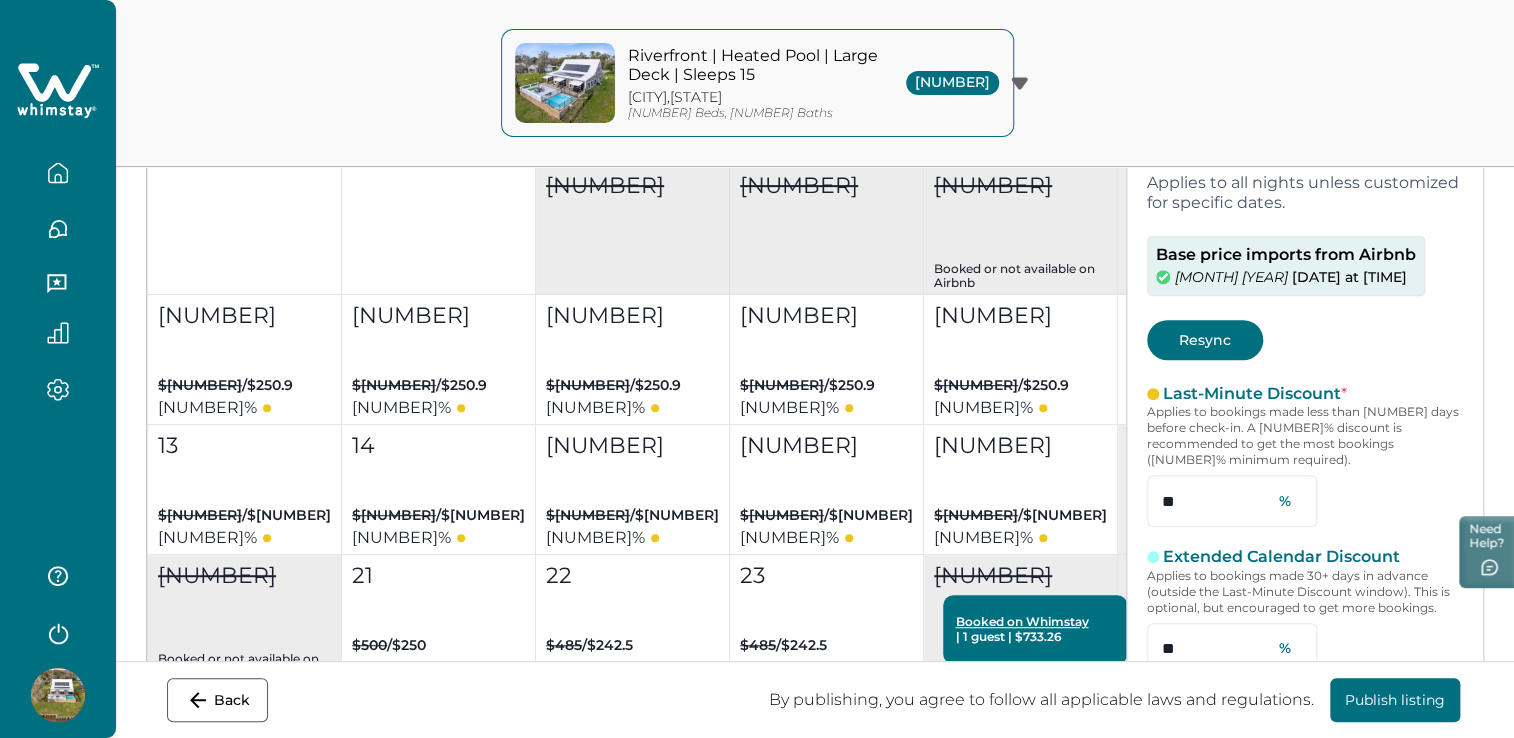 click on "Resync" at bounding box center (1205, 340) 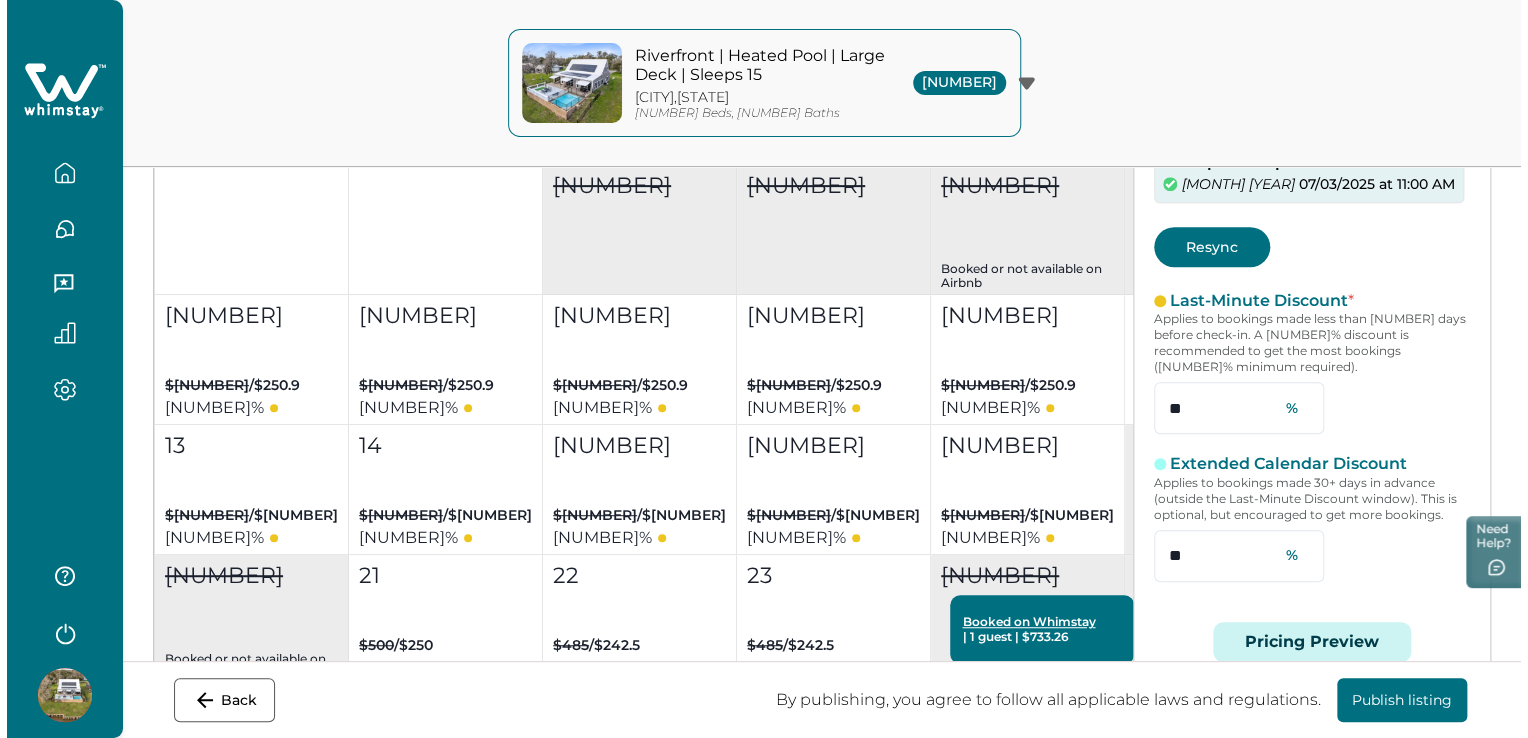 scroll, scrollTop: 94, scrollLeft: 0, axis: vertical 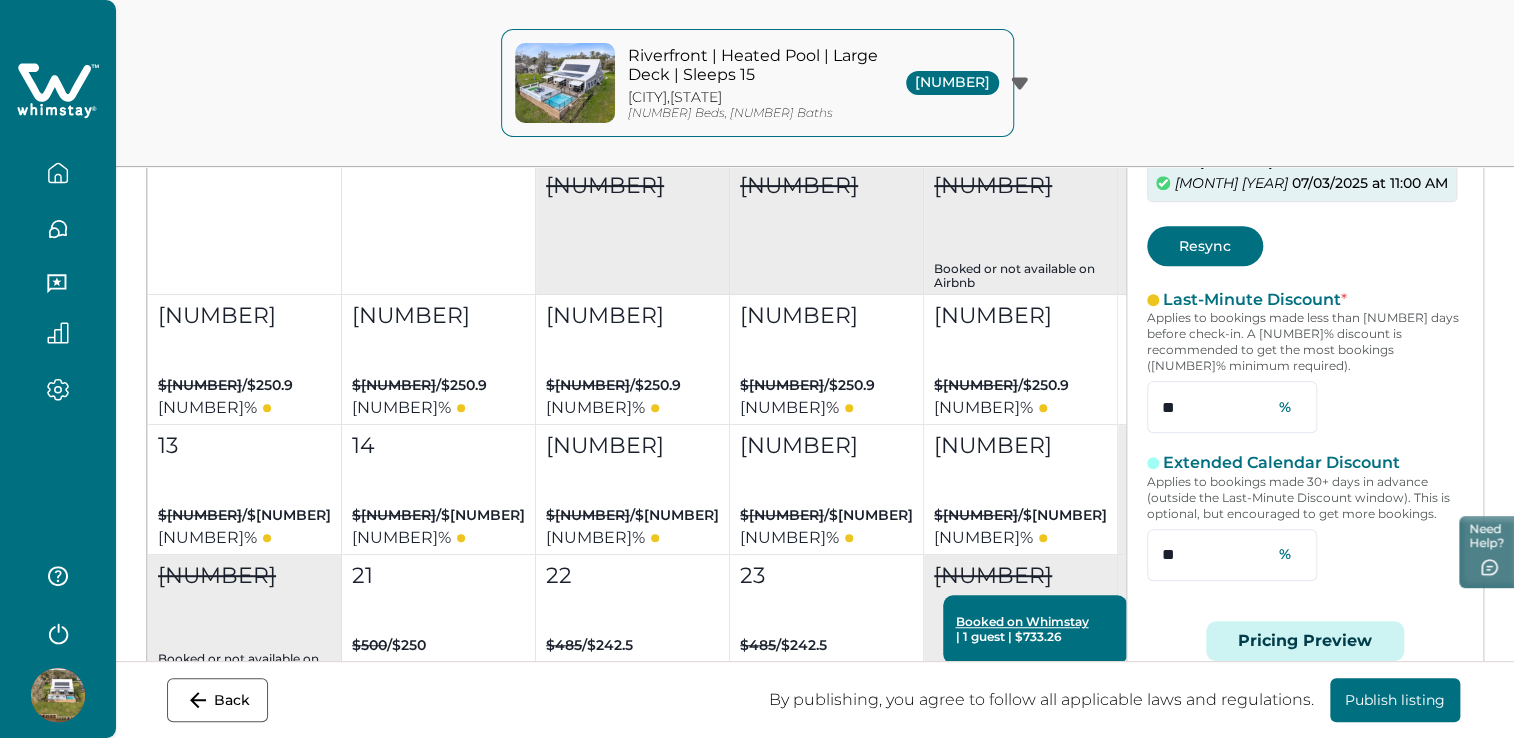 click on "Pricing Preview" at bounding box center [1305, 641] 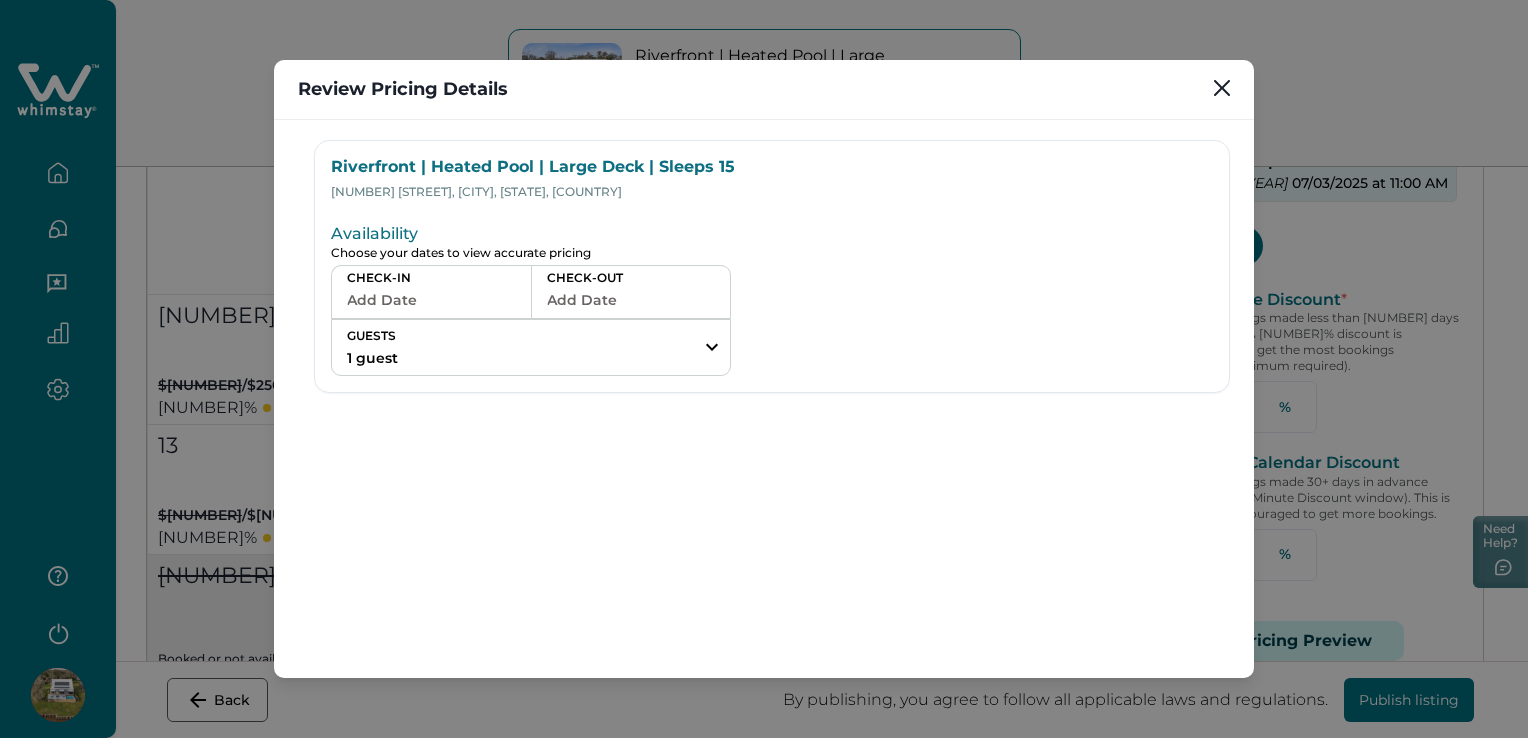 click on "Add Date" at bounding box center [431, 300] 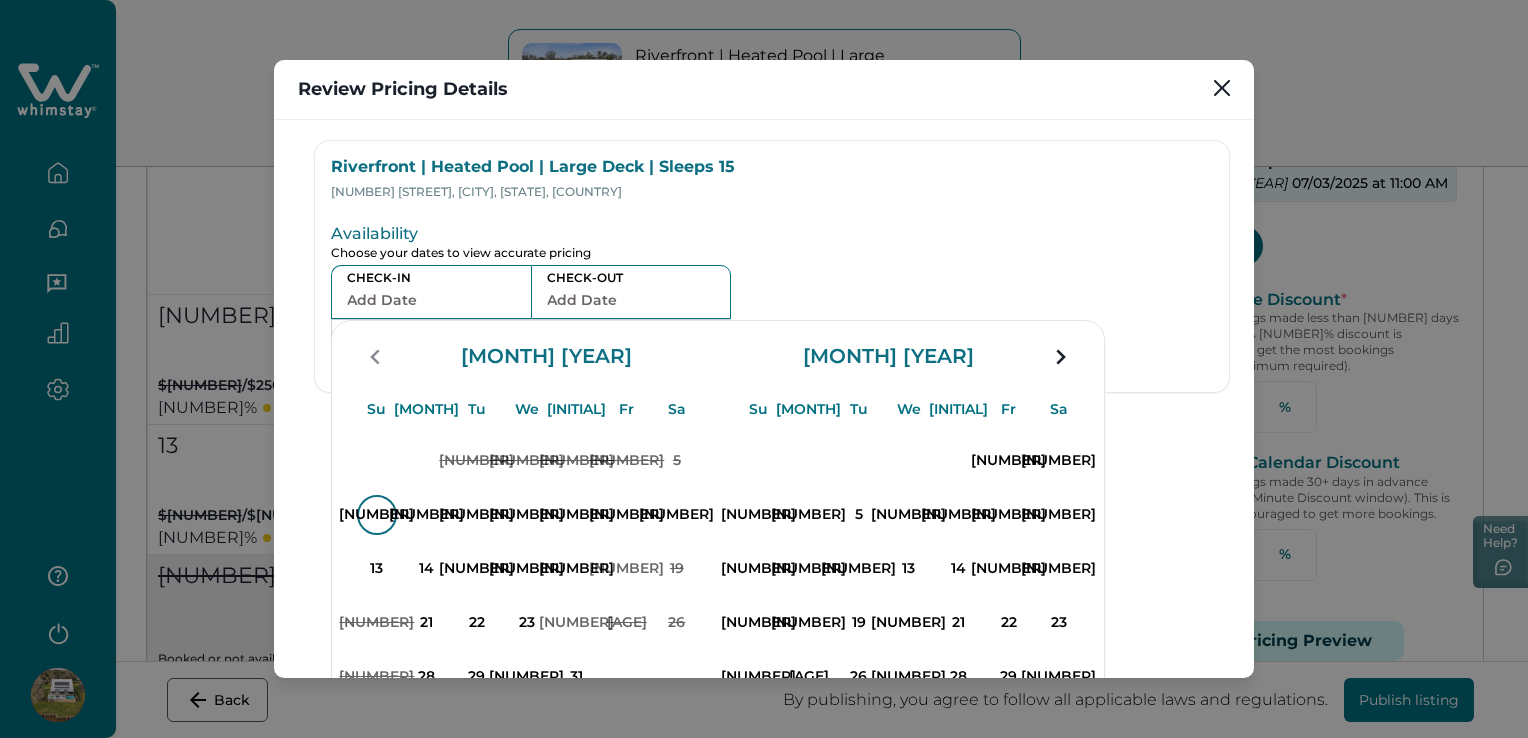 click on "6" at bounding box center [477, 461] 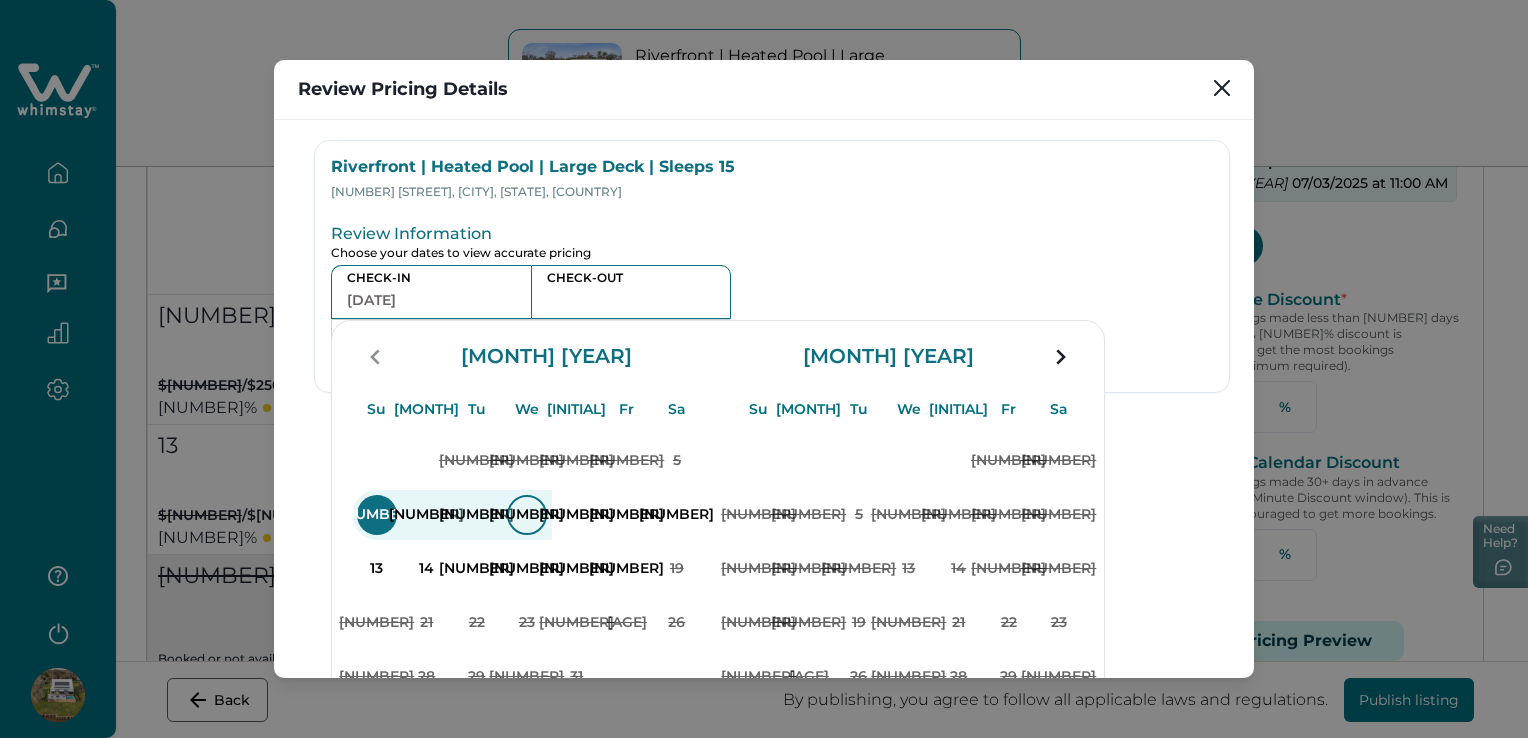 click on "9" at bounding box center (377, 515) 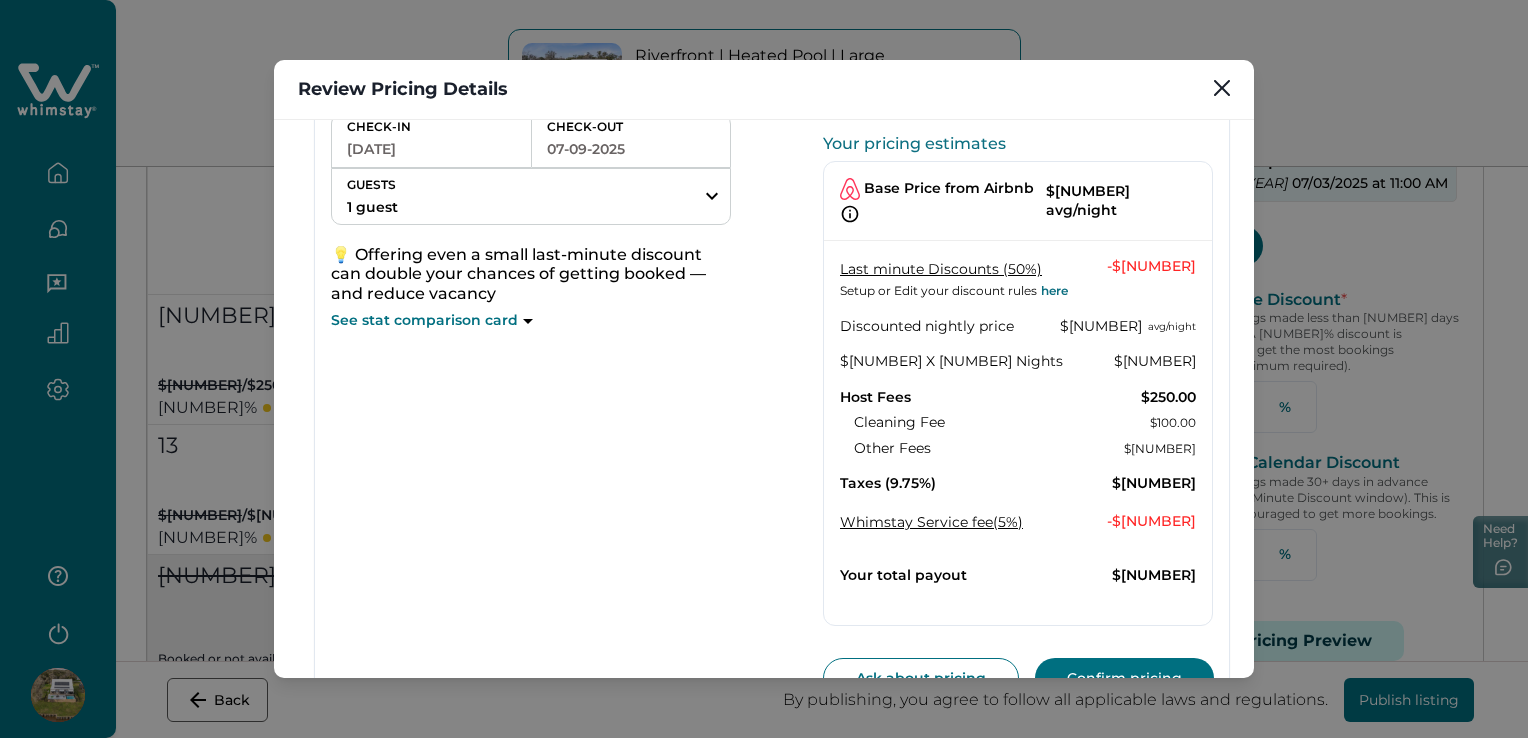 scroll, scrollTop: 200, scrollLeft: 0, axis: vertical 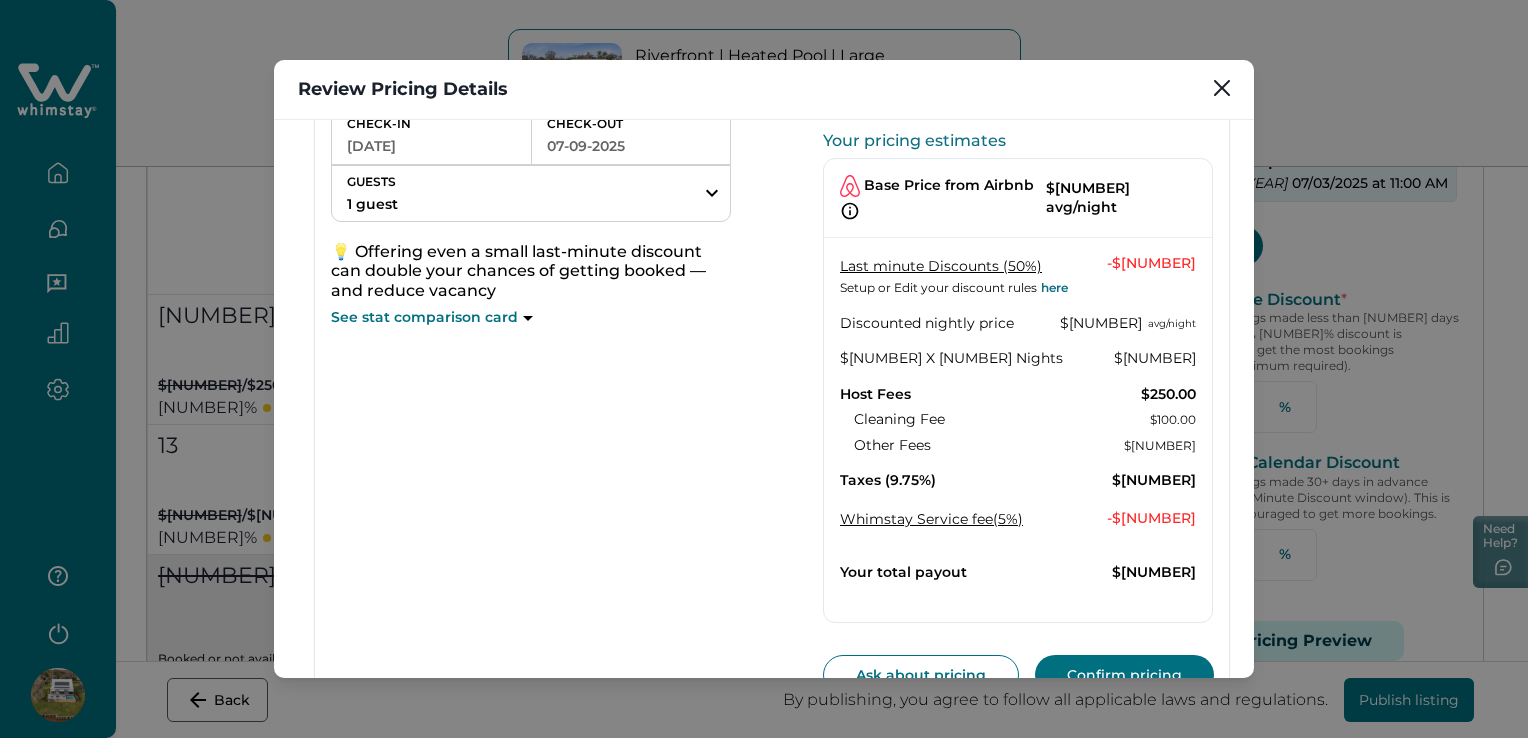 click at bounding box center (1222, 88) 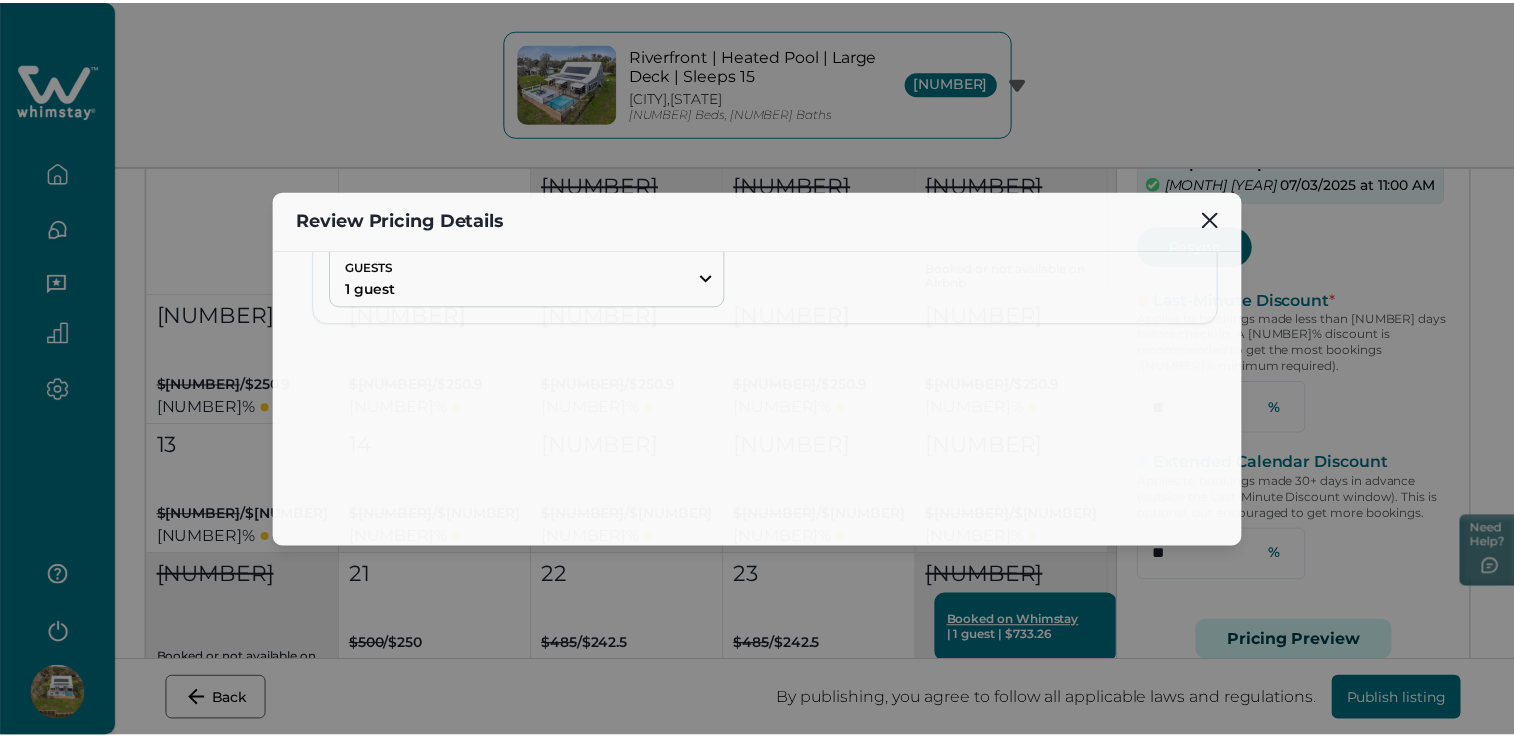 scroll, scrollTop: 154, scrollLeft: 0, axis: vertical 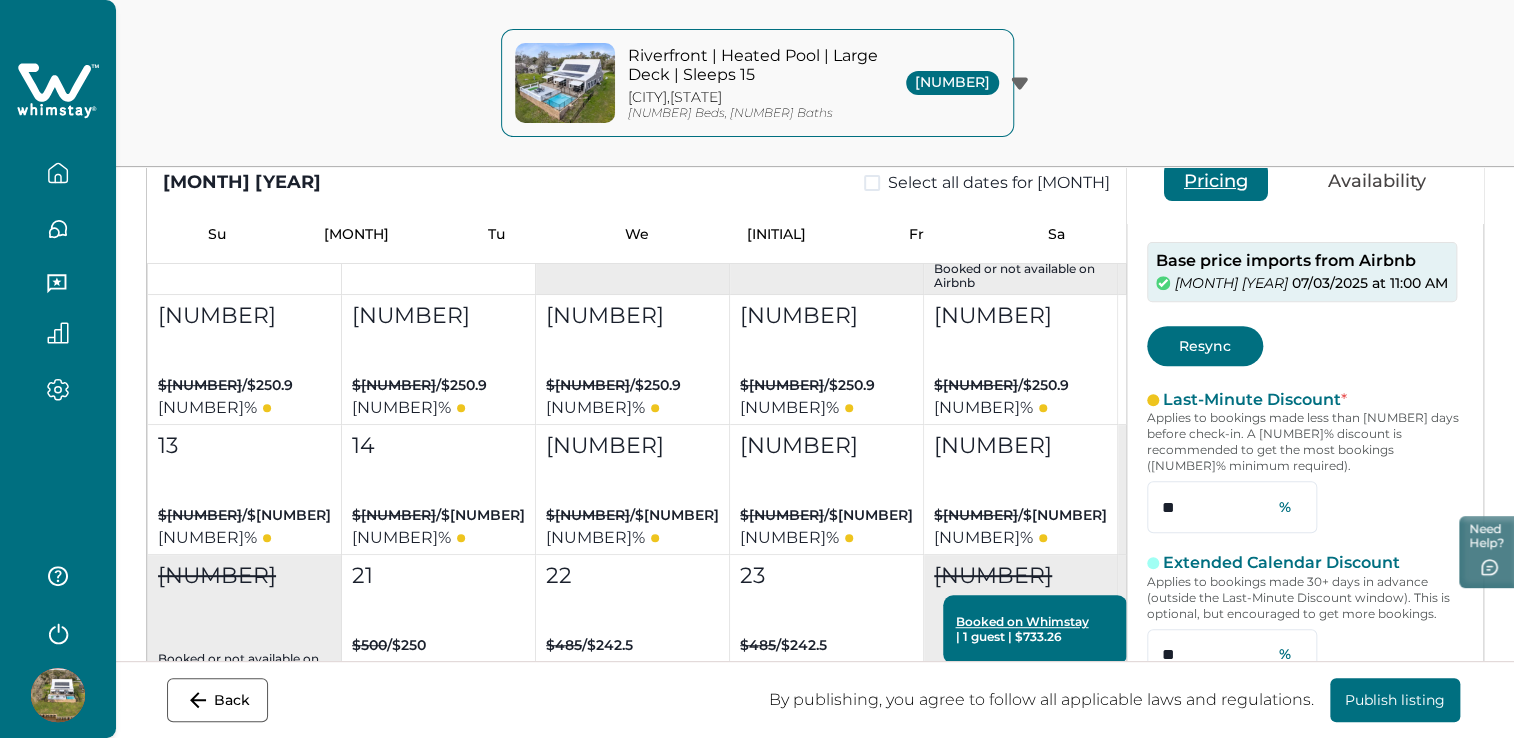 click on "July 2025 Select all dates for   July Su Mo Tu We Th Fr Sa 1 2 3 Booked or not available on Airbnb 4 Booked or not available on Airbnb 5 Booked or not available on Airbnb 6 $501.8  /  $250.9 50 % 7 $501.8  /  $250.9 50 % 8 $501.8  /  $250.9 50 % 9 $501.8  /  $250.9 50 % 10 $501.8  /  $250.9 50 % 11 $500  /  $250 50 % 12 $500  /  $250 50 % 13 $510  /  $255 50 % 14 $510  /  $255 50 % 15 $510  /  $255 50 % 16 $510  /  $255 50 % 17 $510  /  $255 50 % 18 Booked or not available on Airbnb 19 Booked or not available on Airbnb 20 Booked or not available on Airbnb 21 $500  /  $250 50 % 22 $485  /  $242.5 50 % 23 $485  /  $242.5 50 % 24 Booked on Whimstay  |   1 guest   | $ 733.26 25 Booked or not available on Airbnb 26 Booked or not available on Airbnb 27 Booked or not available on Airbnb 28 $400  /  $200 50 % 29 $400  /  $200 50 % 30 $400  /  $200 50 % 31 $500  /  $250 50 % August 2025 Select all dates for   August Su Mo Tu We Th Fr Sa 1 $500  /  $250 50 % 2 $500  /  $250 50 % 3 $500  /  $450 10 % 4 $510  /  $459 10" at bounding box center [815, 471] 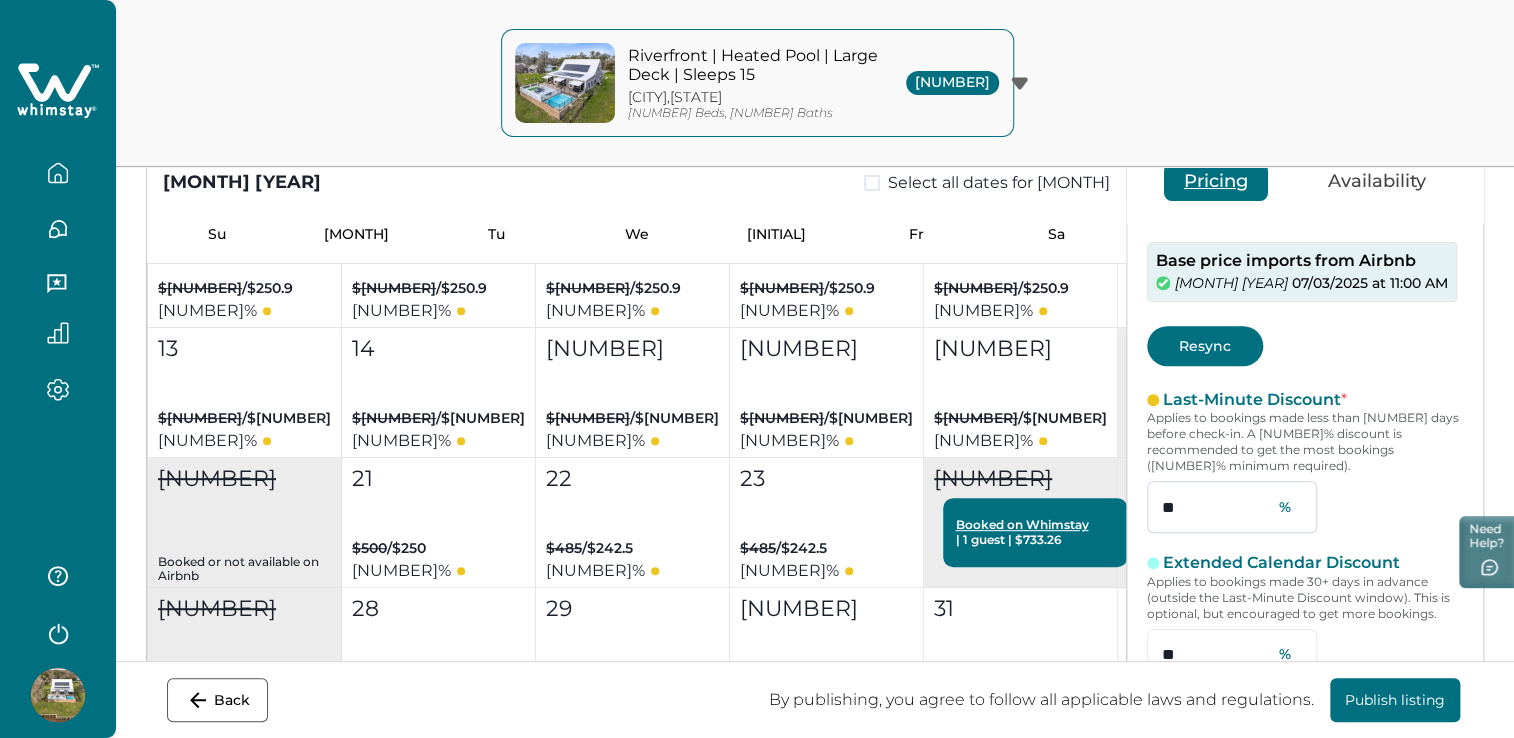 scroll, scrollTop: 200, scrollLeft: 0, axis: vertical 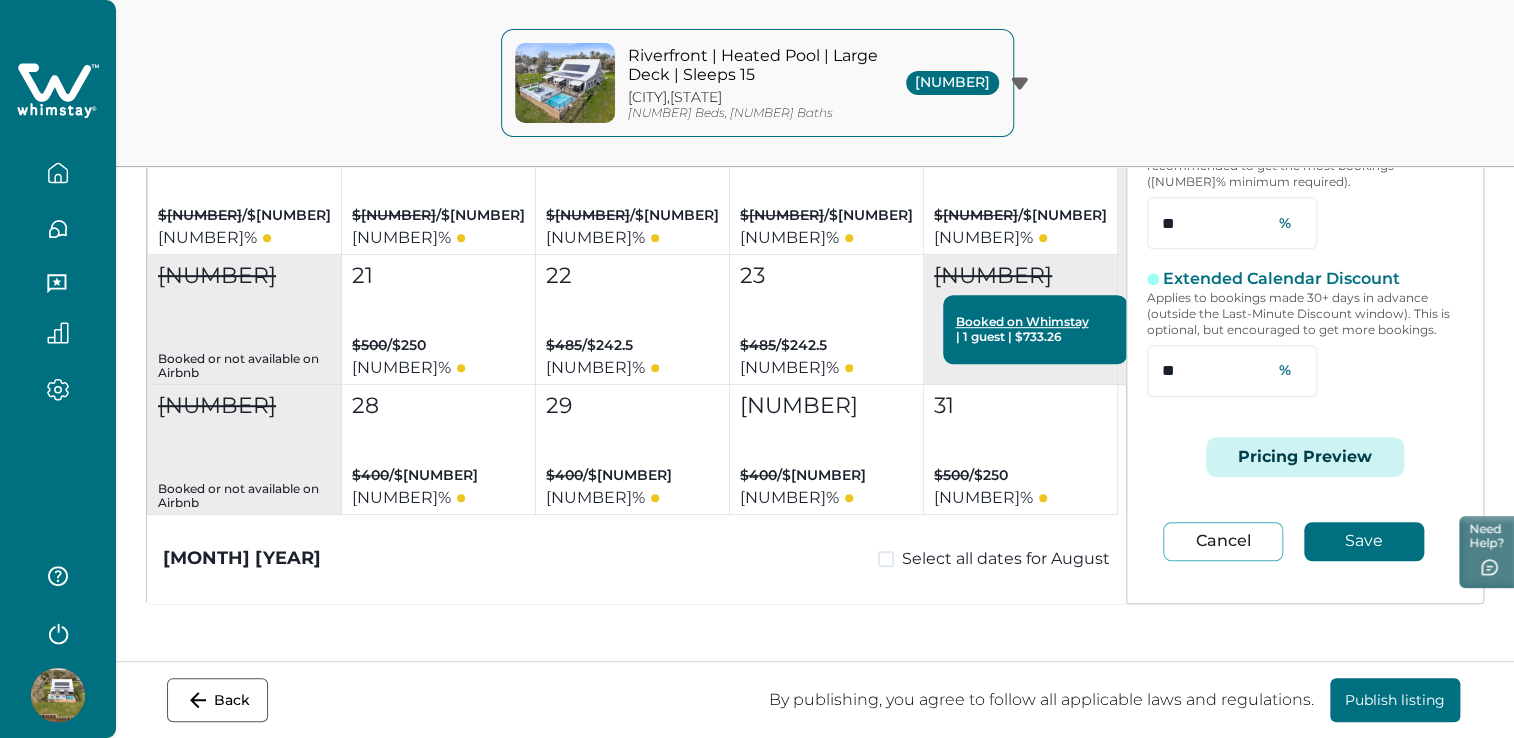type on "**" 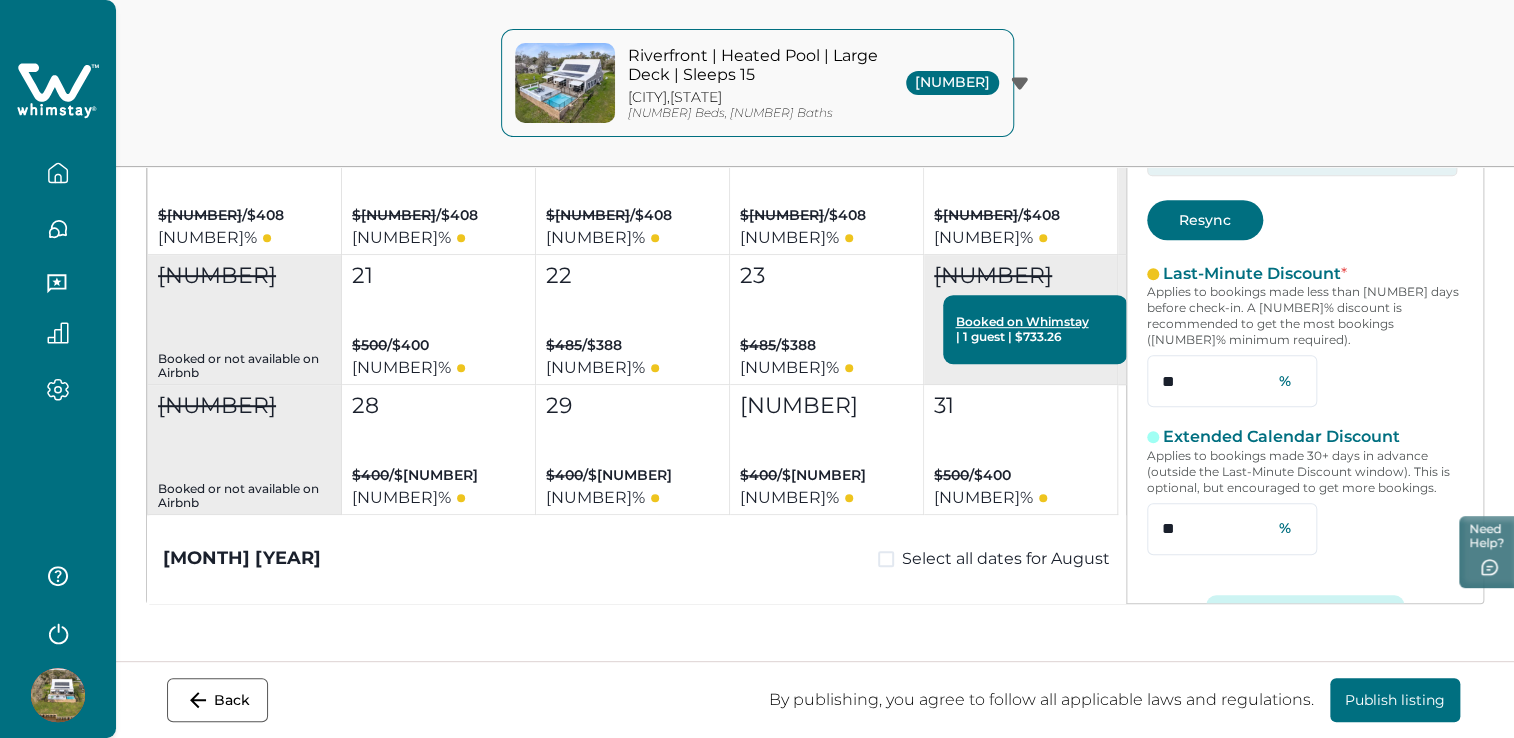 scroll, scrollTop: 0, scrollLeft: 0, axis: both 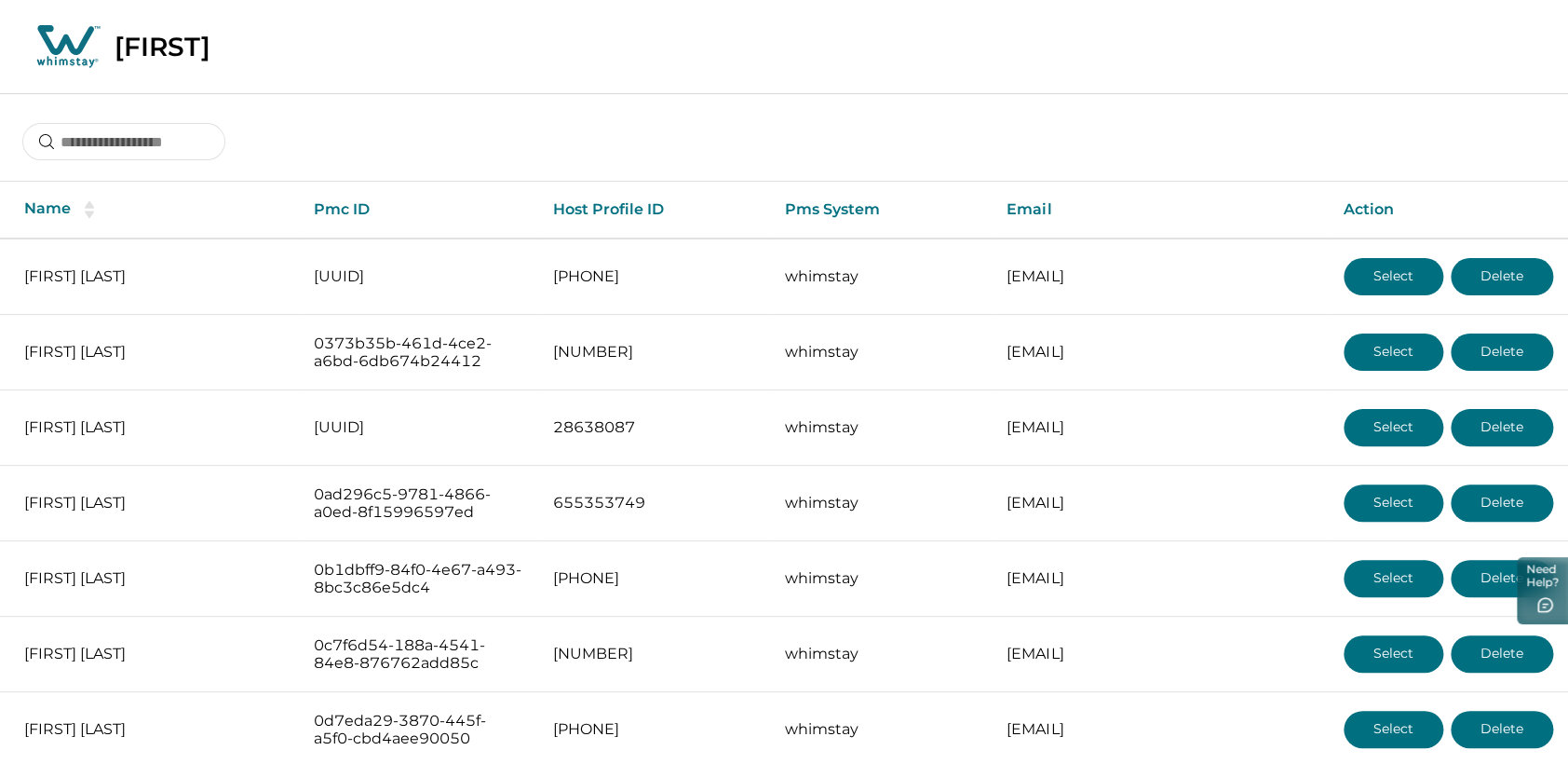 click on "[FIRST]" at bounding box center (784, 47) 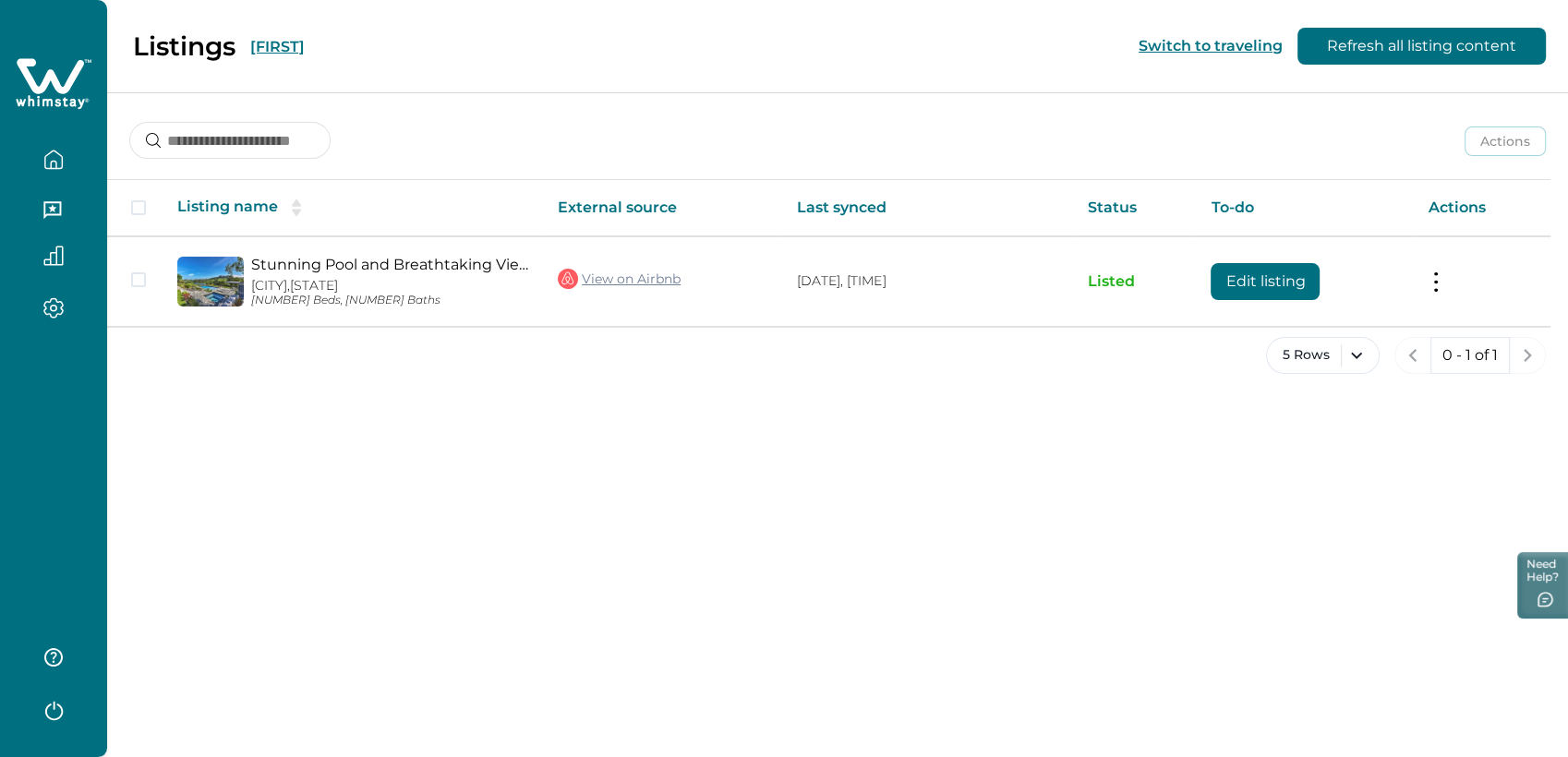 click on "[FIRST]" at bounding box center (277, 46) 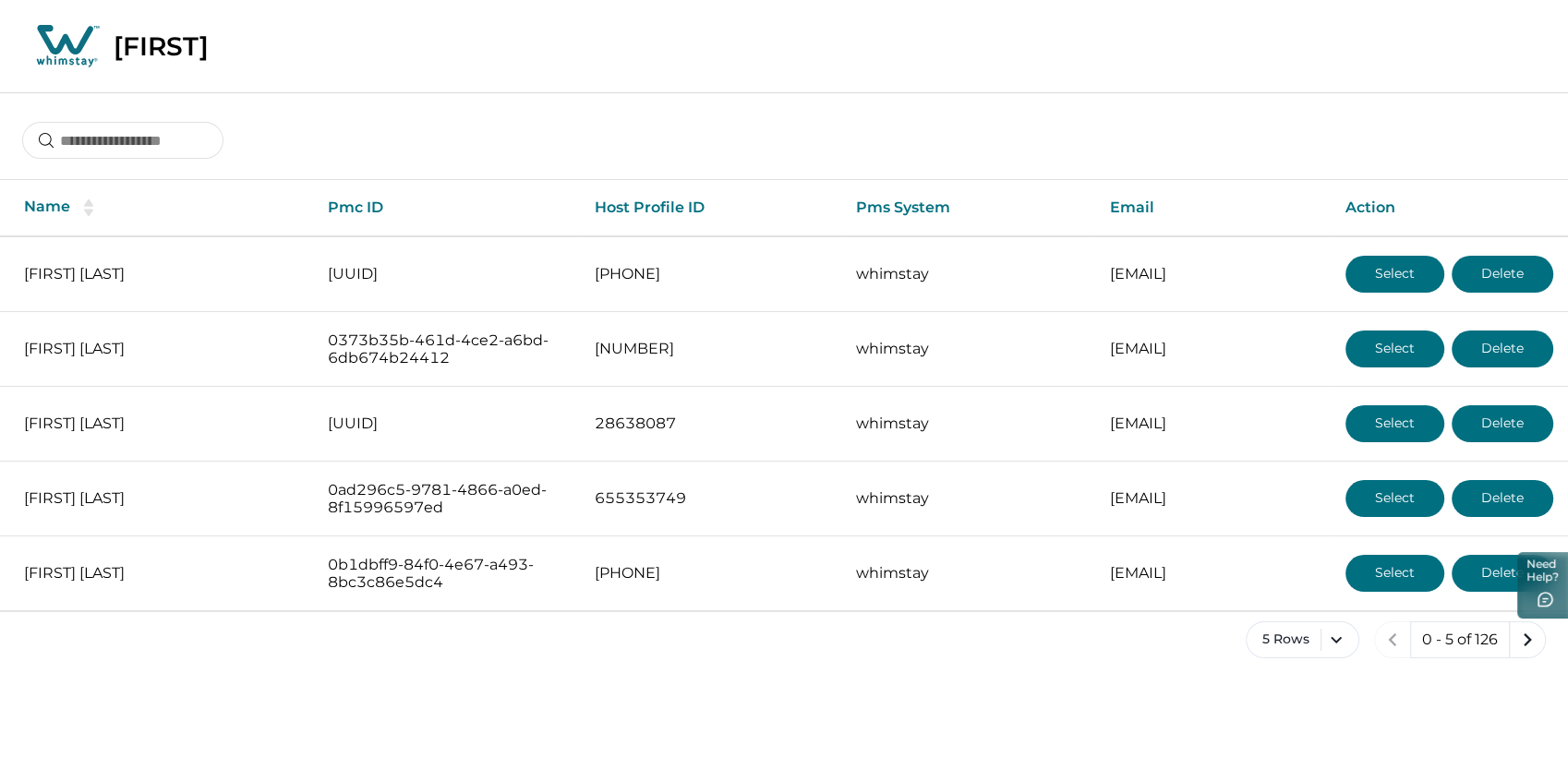 click at bounding box center [67, 46] 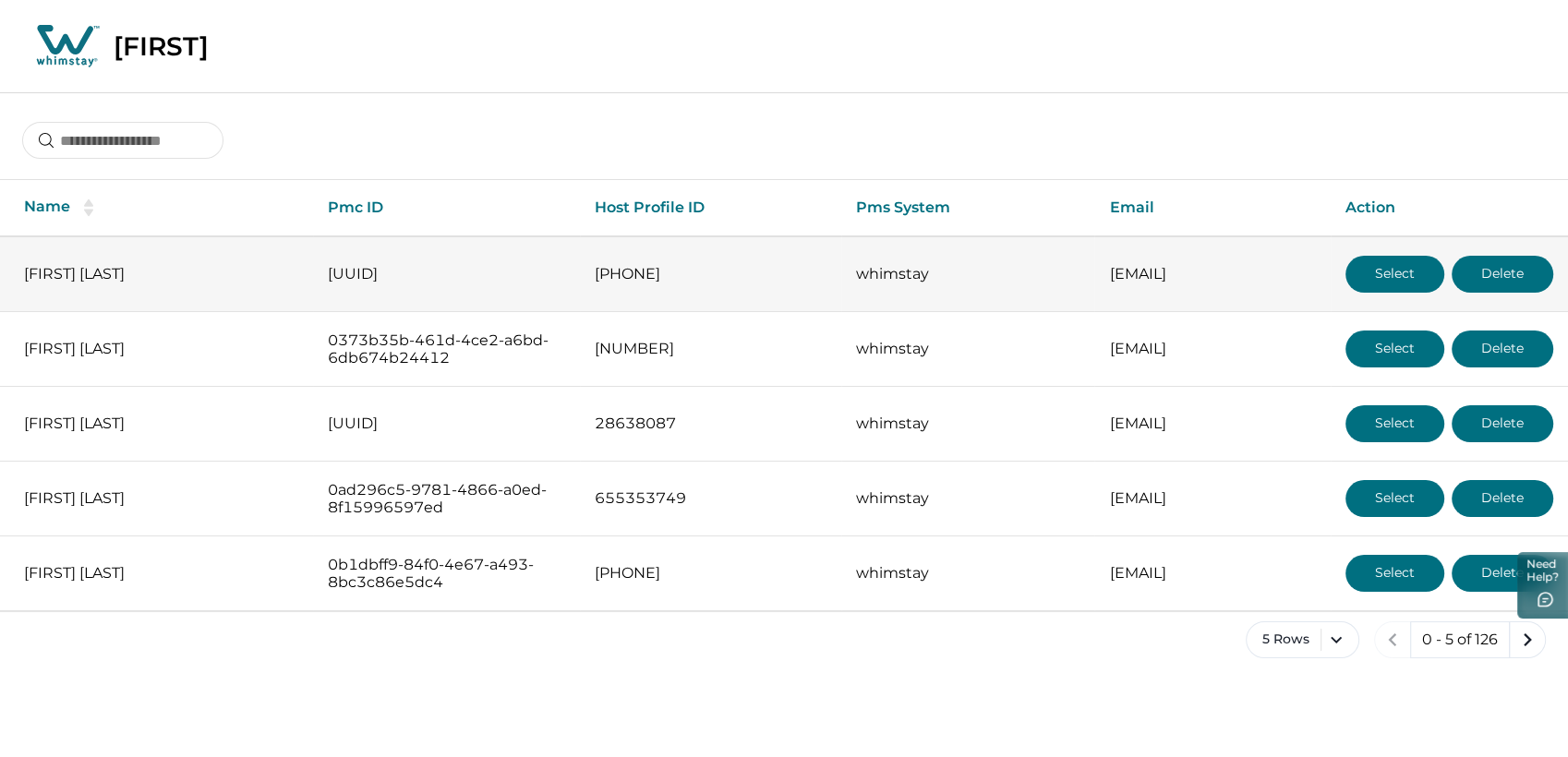 click on "Select" at bounding box center [1394, 274] 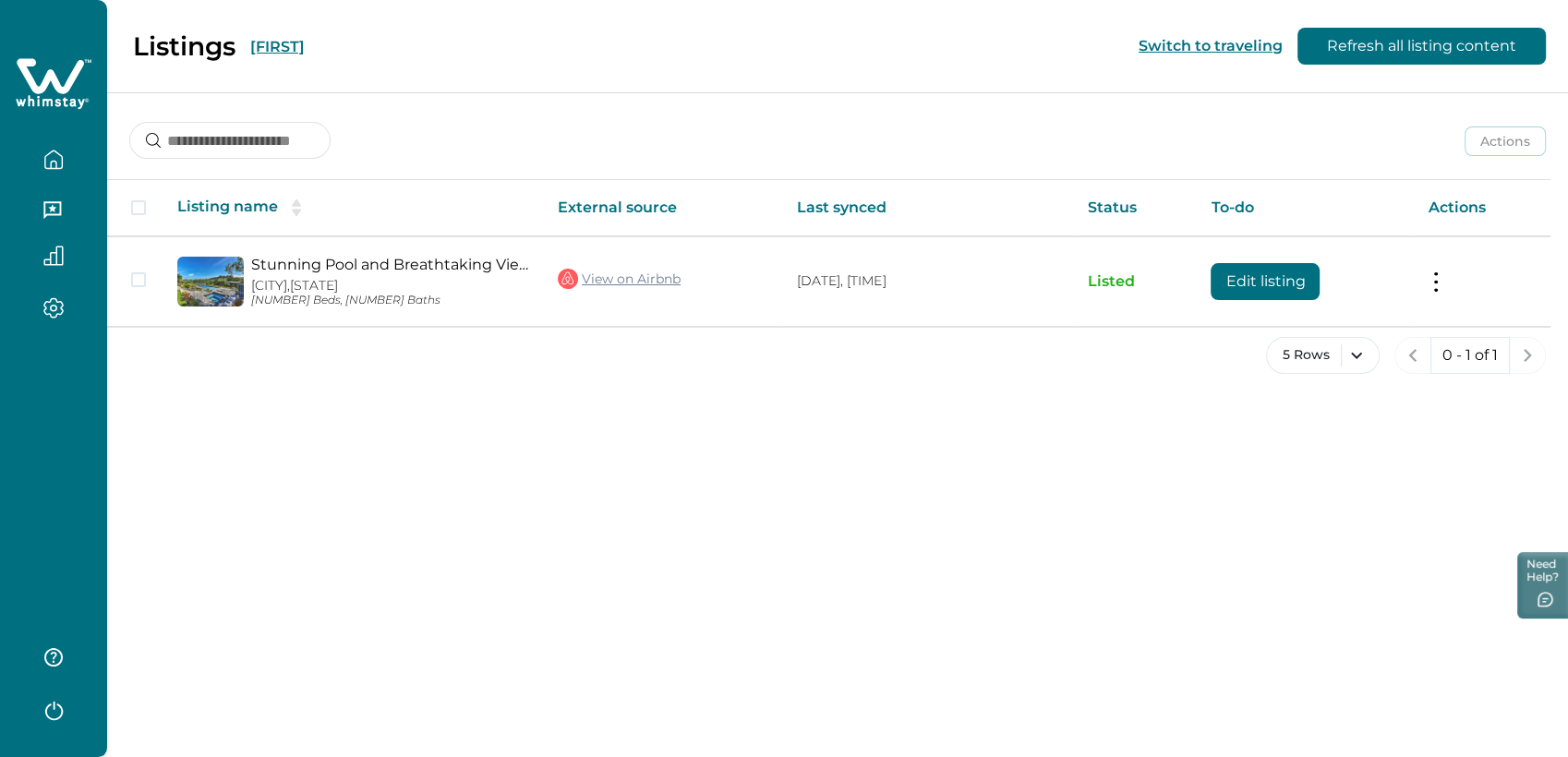 click on "[FIRST]" at bounding box center (277, 46) 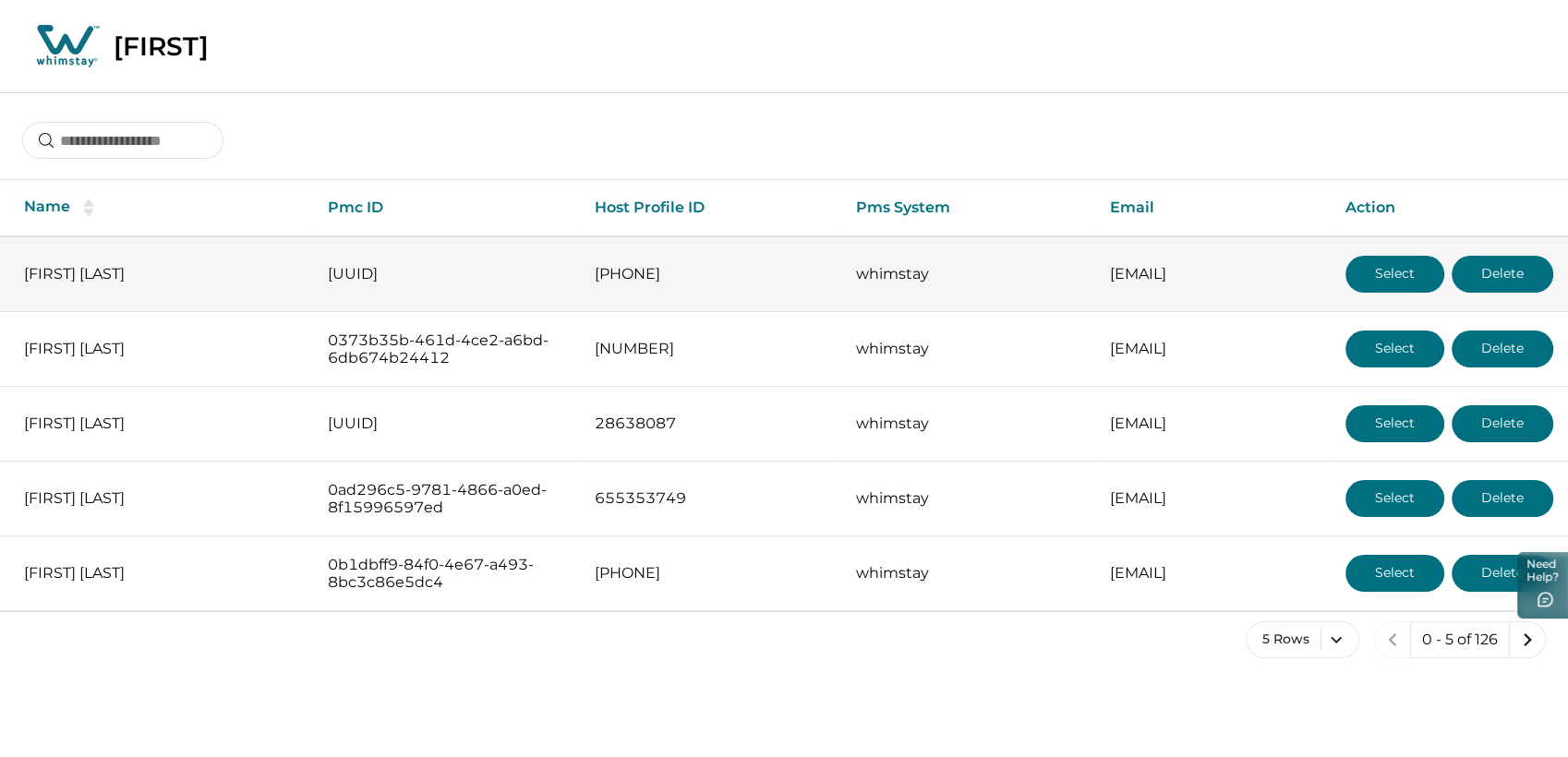 click on "Select" at bounding box center [1394, 274] 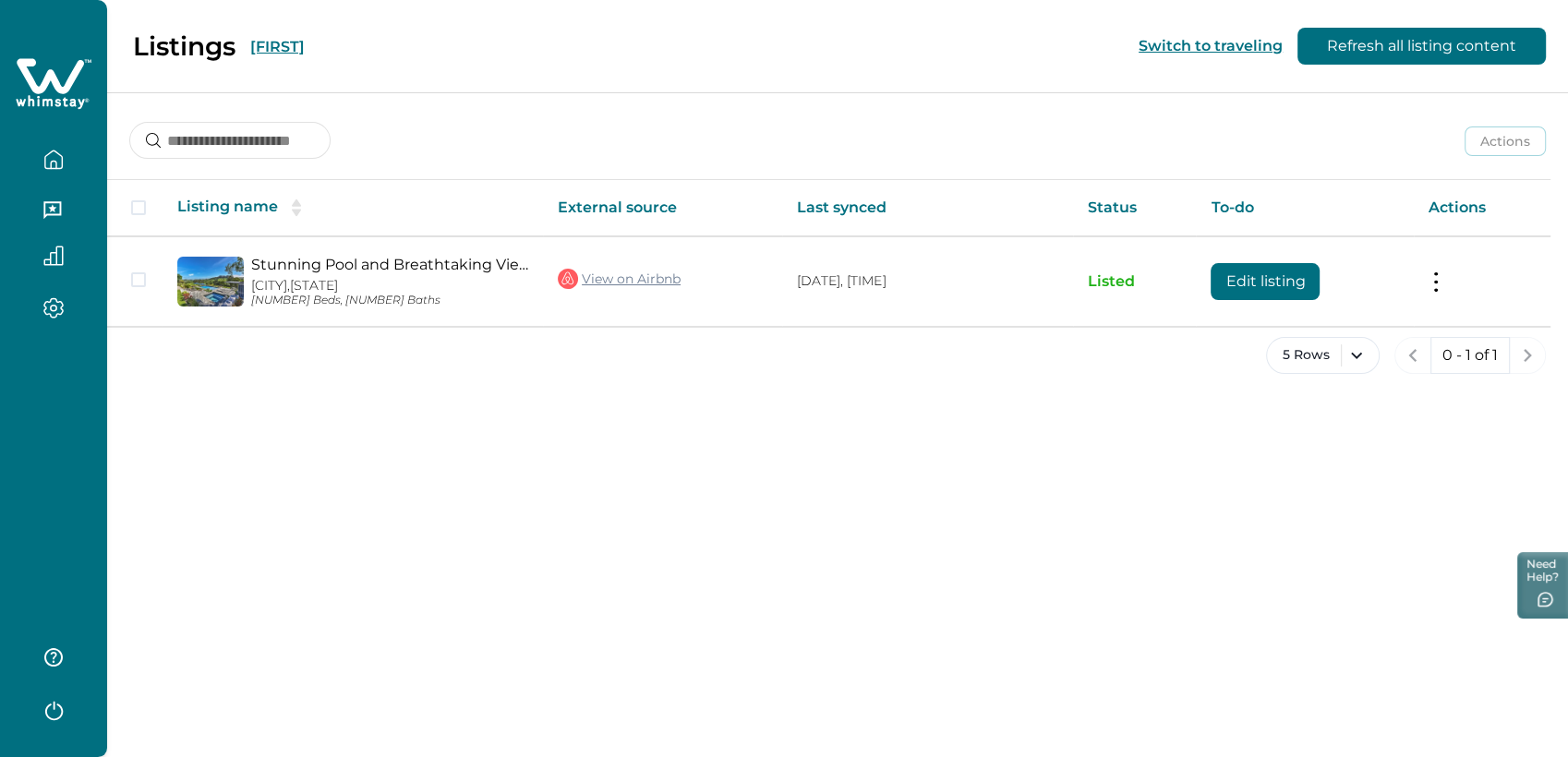 click on "[FIRST]" at bounding box center [277, 46] 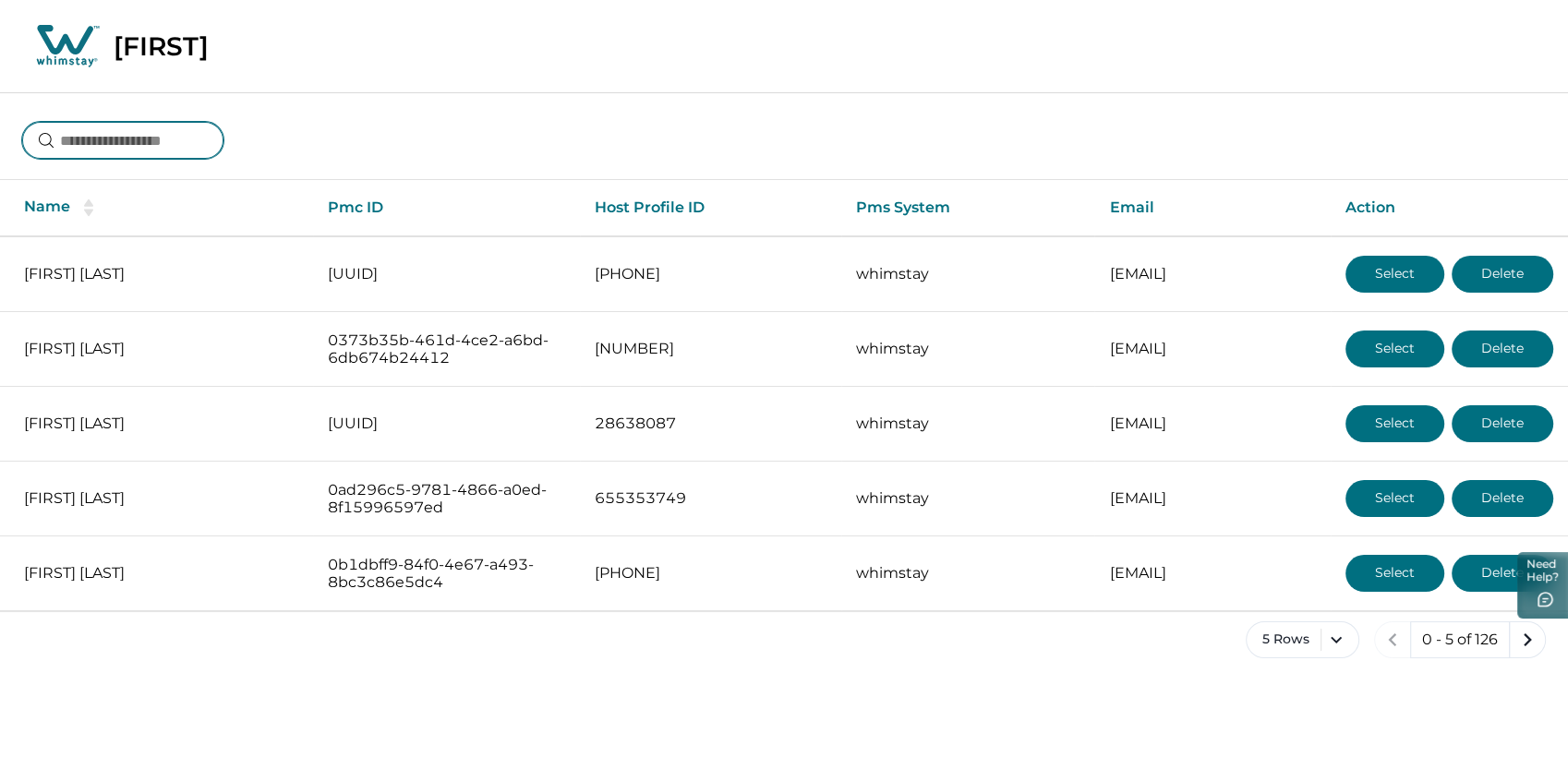 click at bounding box center [123, 140] 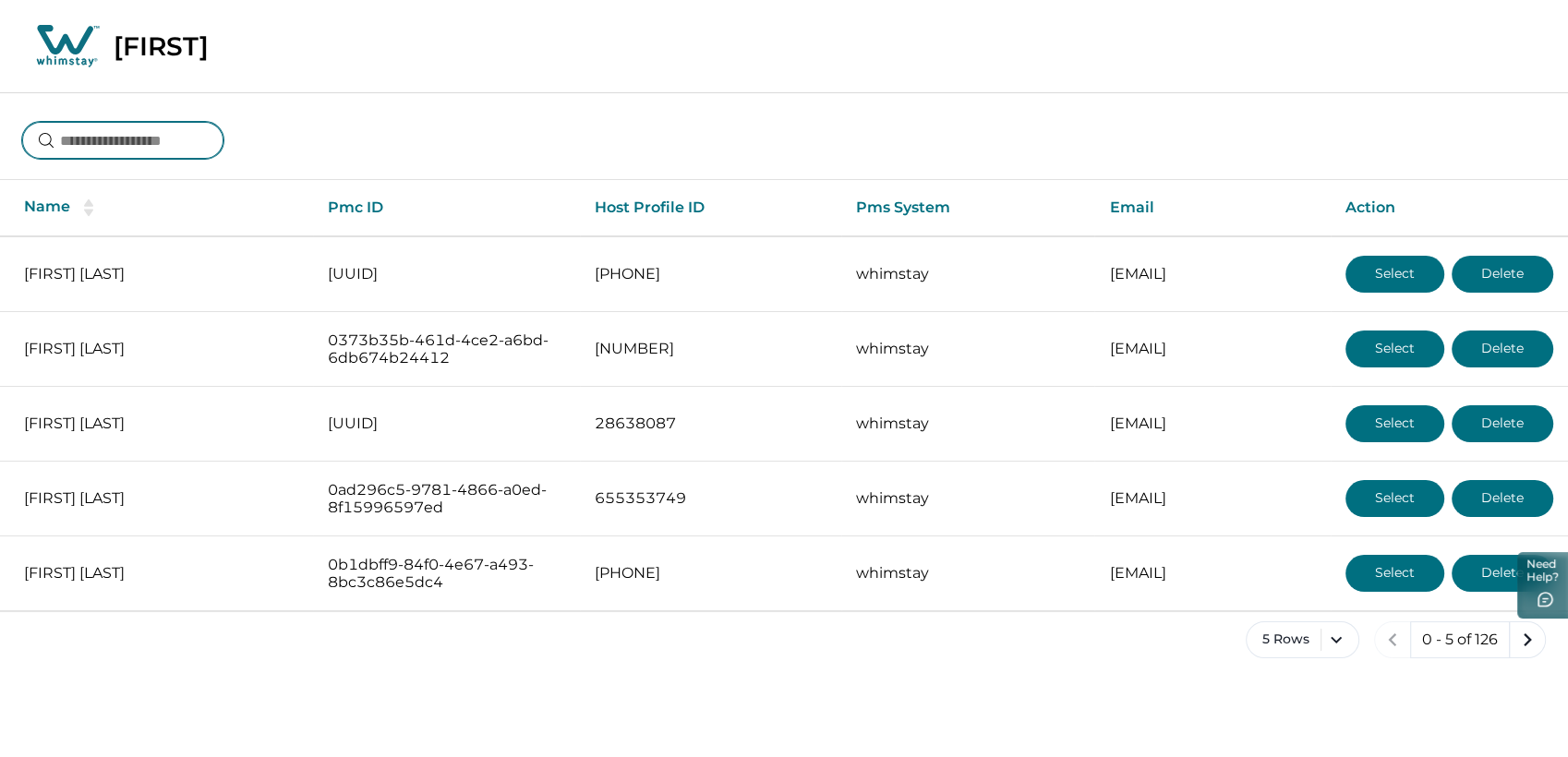 click at bounding box center [123, 140] 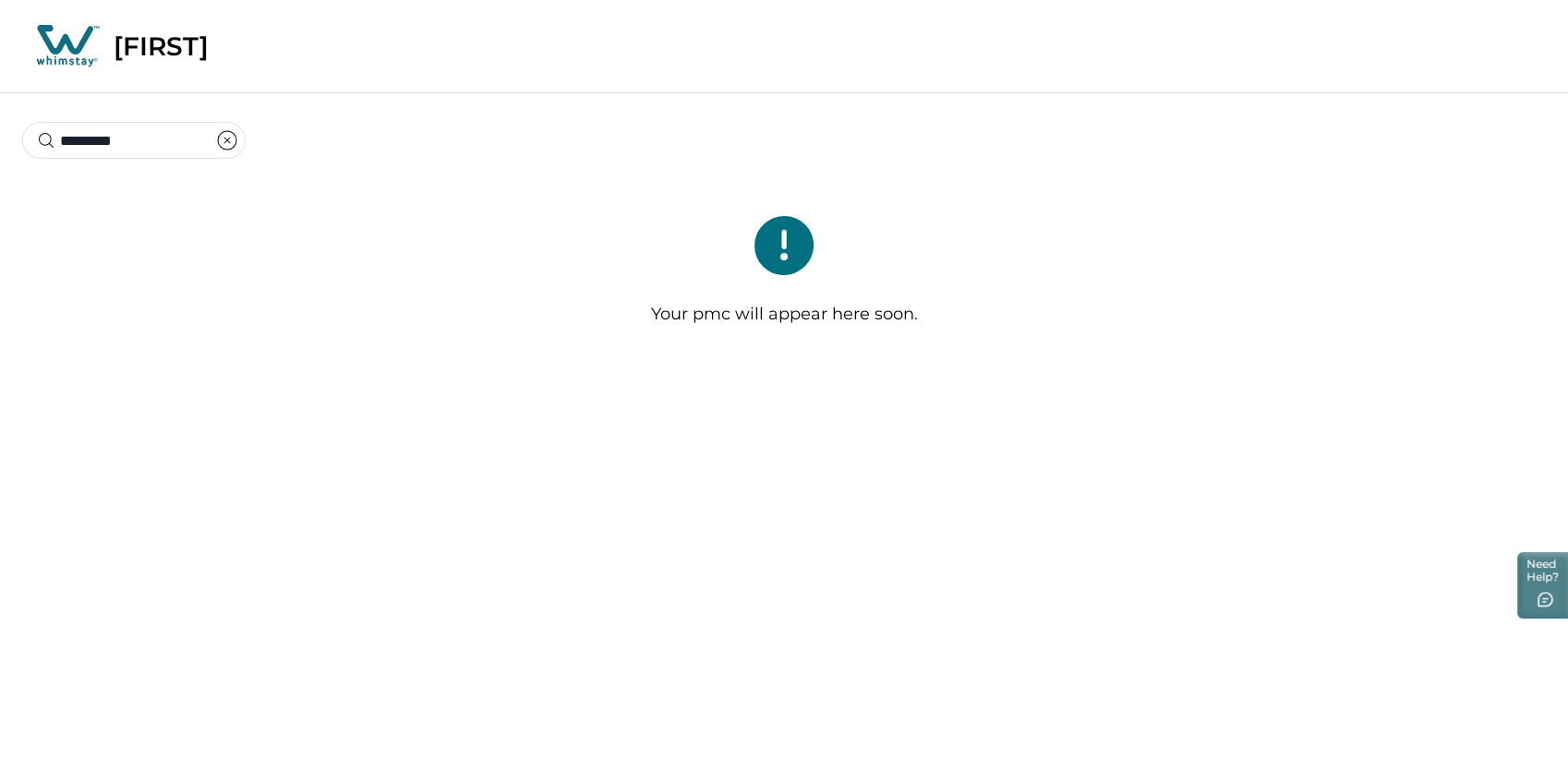 click at bounding box center [227, 140] 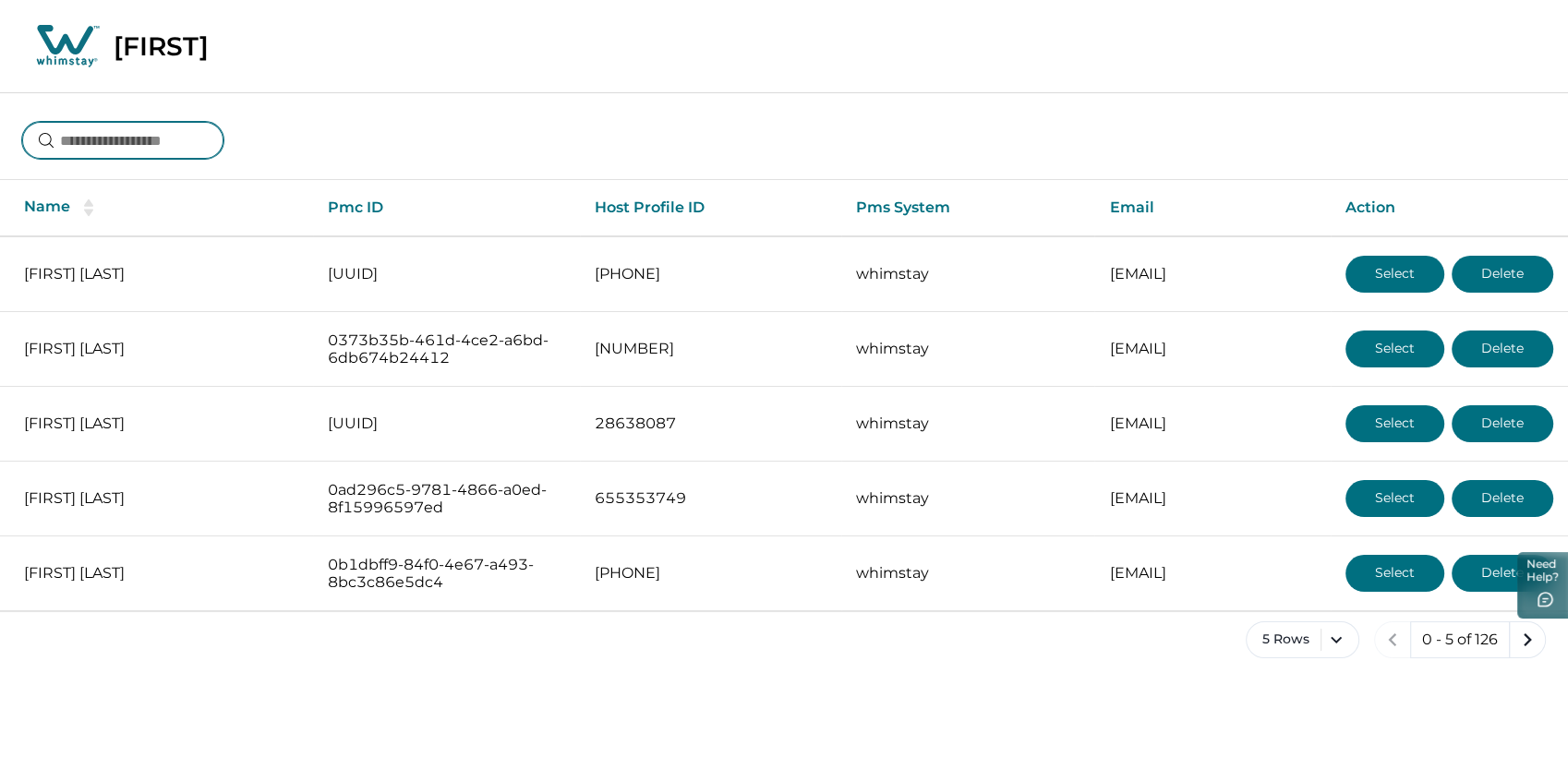 click at bounding box center [123, 140] 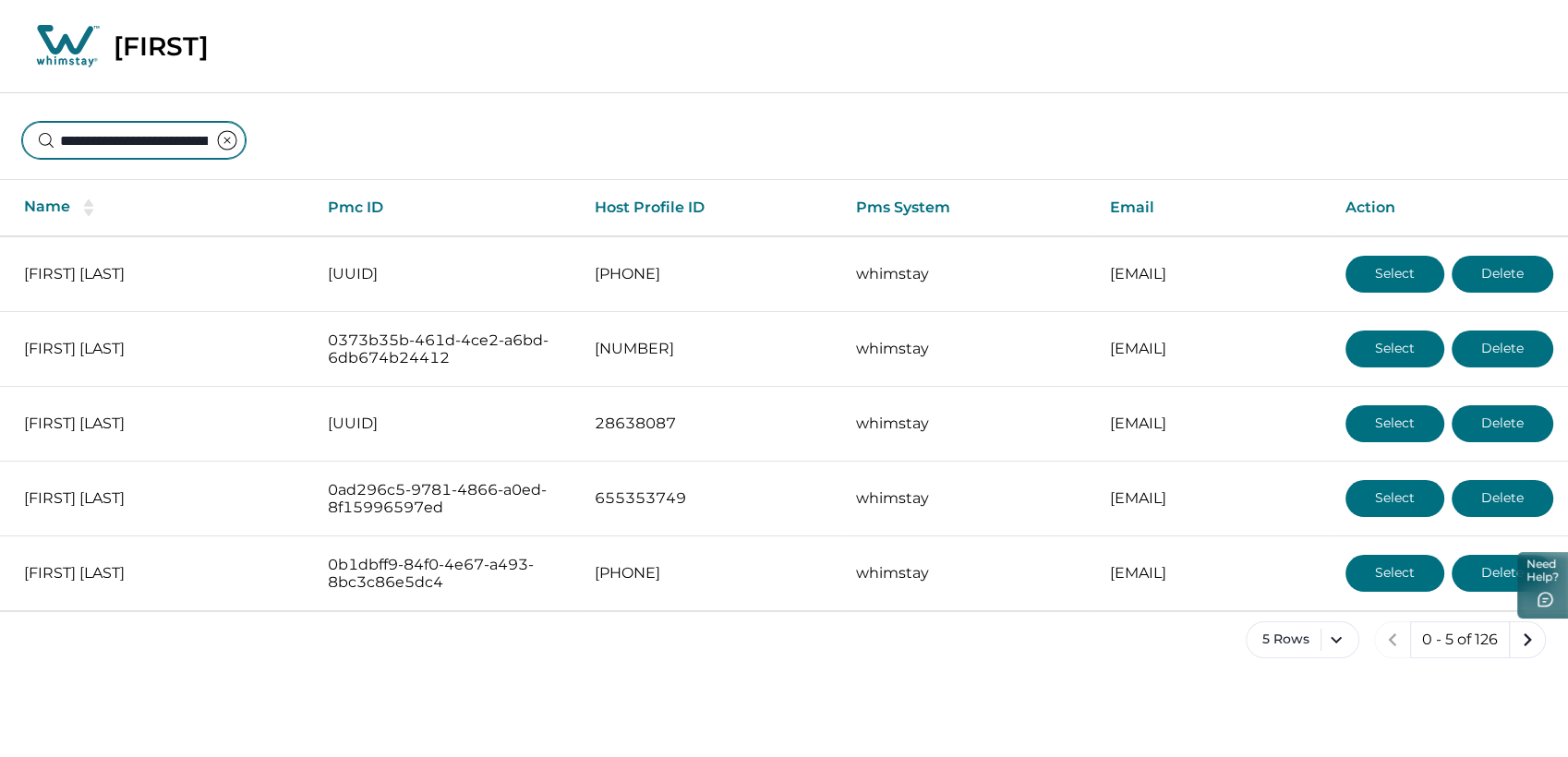 scroll, scrollTop: 0, scrollLeft: 116, axis: horizontal 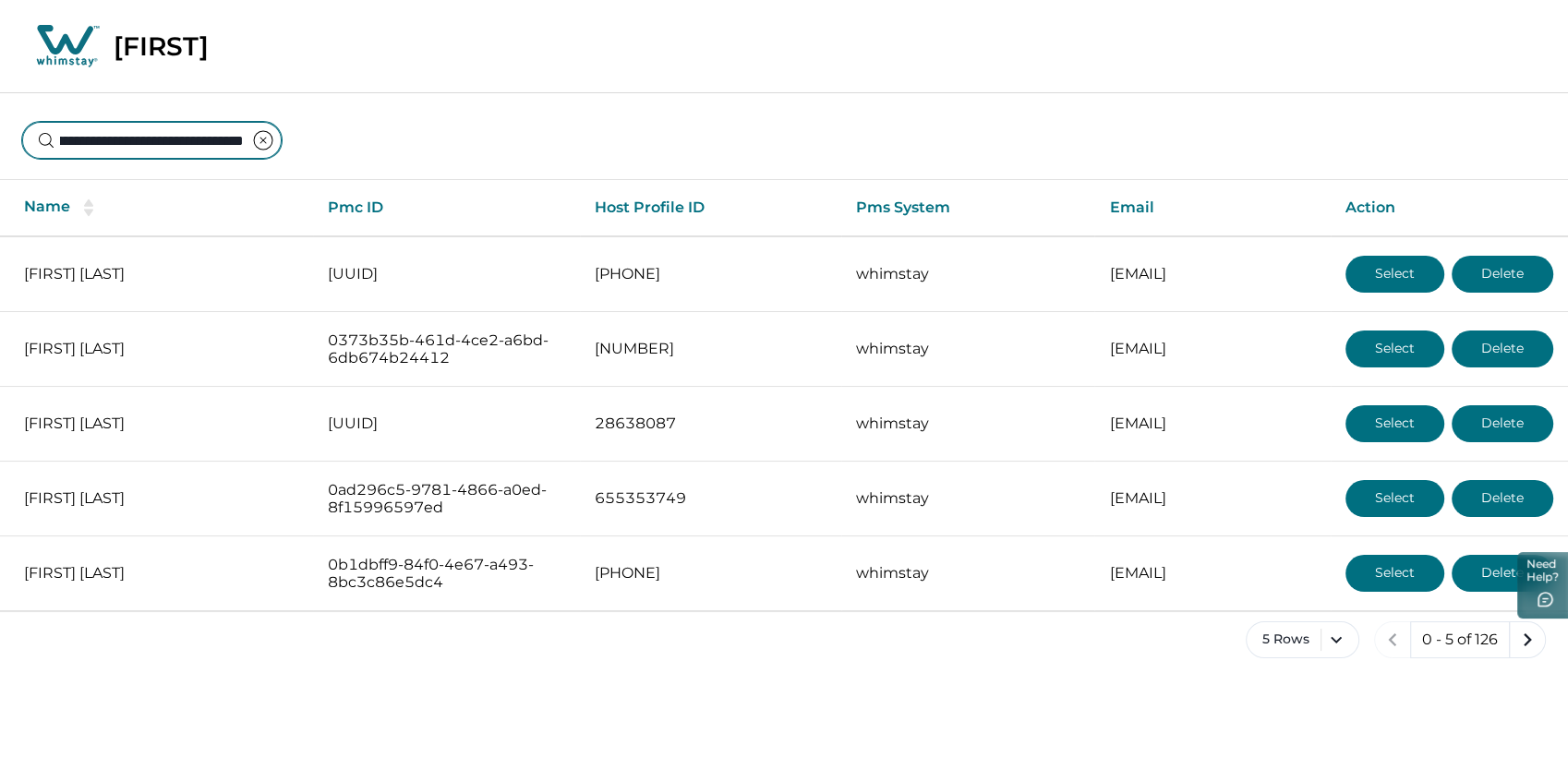 type on "[REDACTED]" 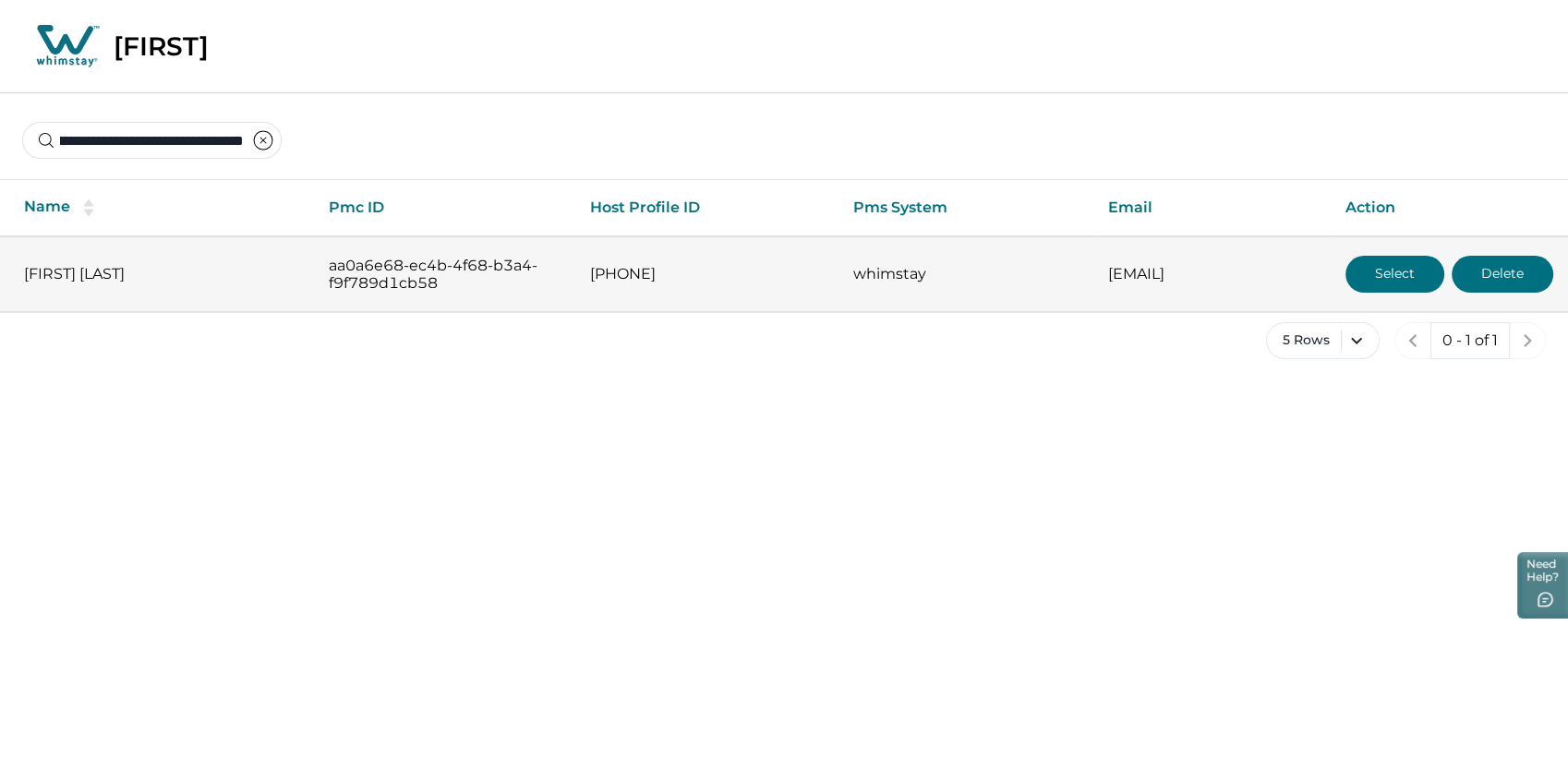 click on "Select" at bounding box center [1394, 274] 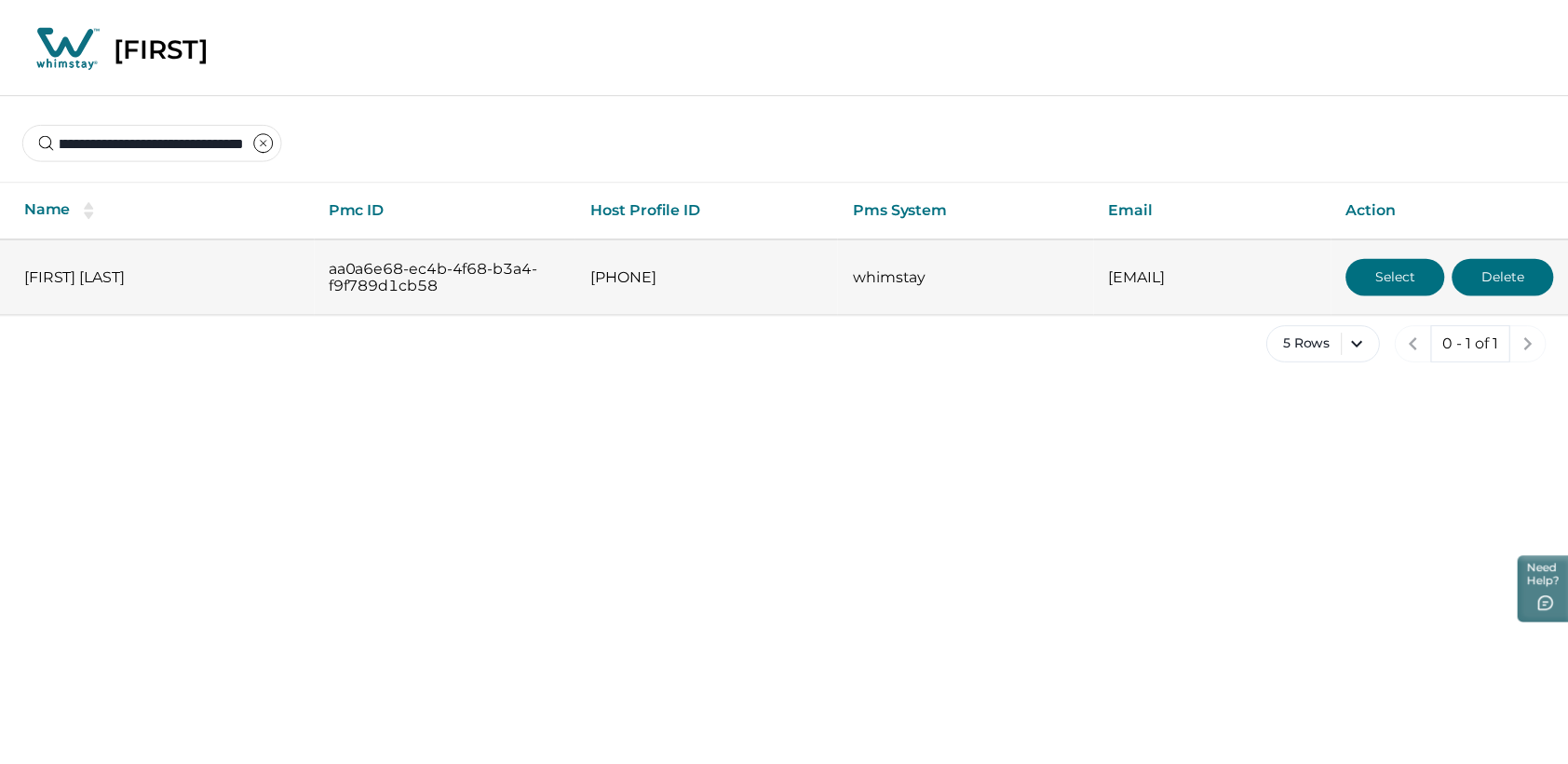 scroll, scrollTop: 0, scrollLeft: 0, axis: both 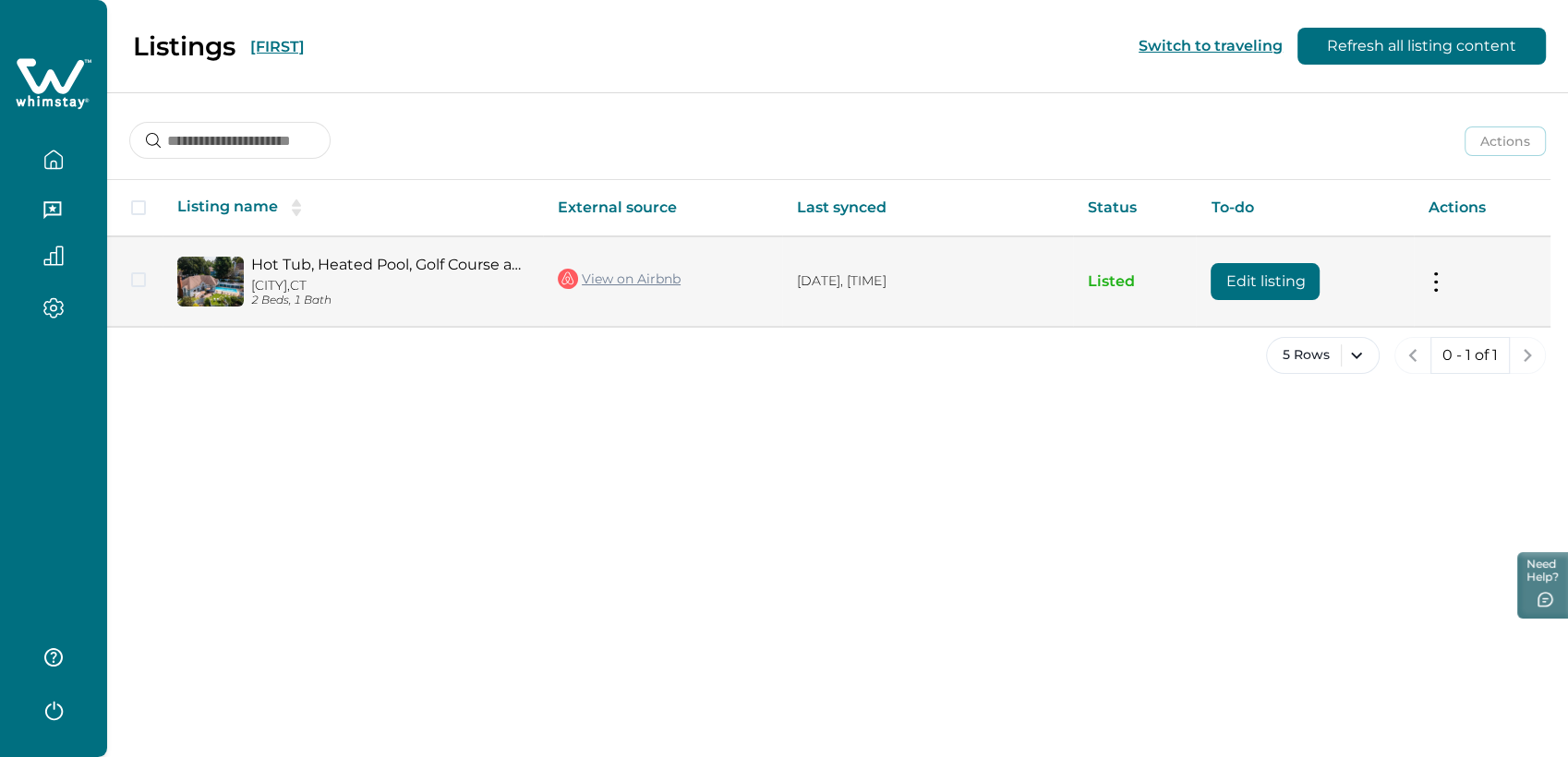 click on "Edit listing" at bounding box center [1265, 282] 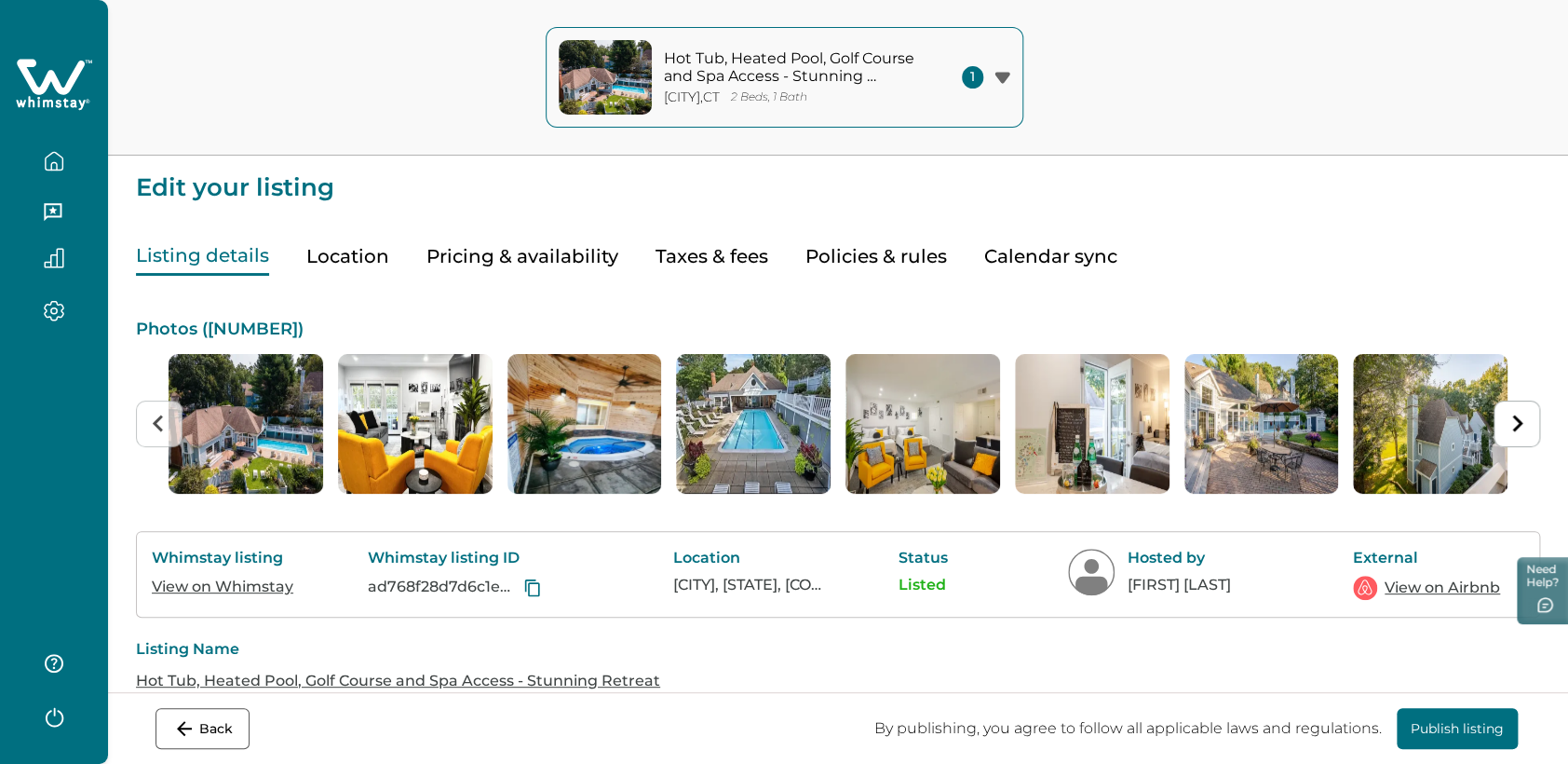 click on "Pricing & availability" at bounding box center [522, 256] 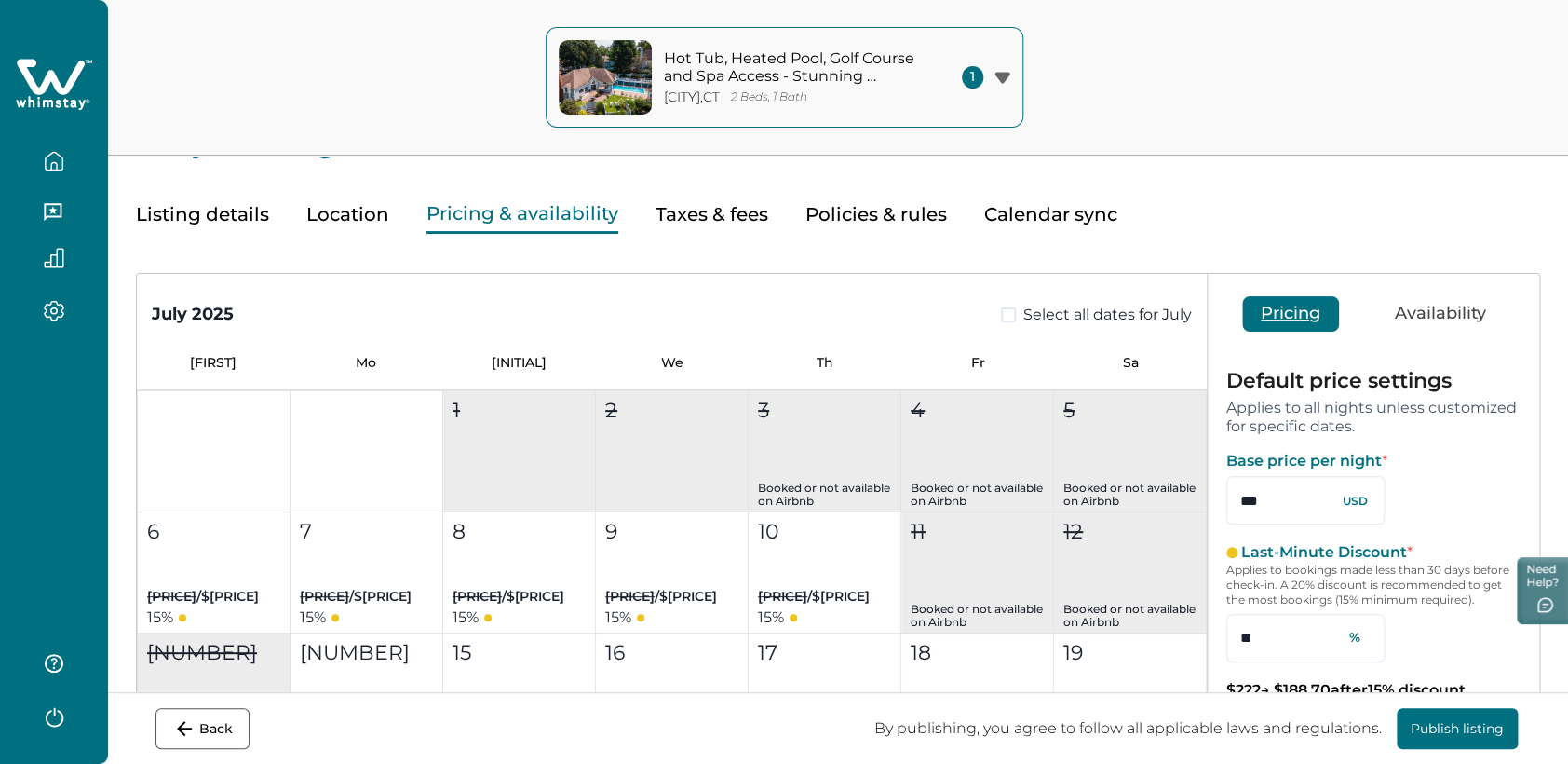 scroll, scrollTop: 0, scrollLeft: 0, axis: both 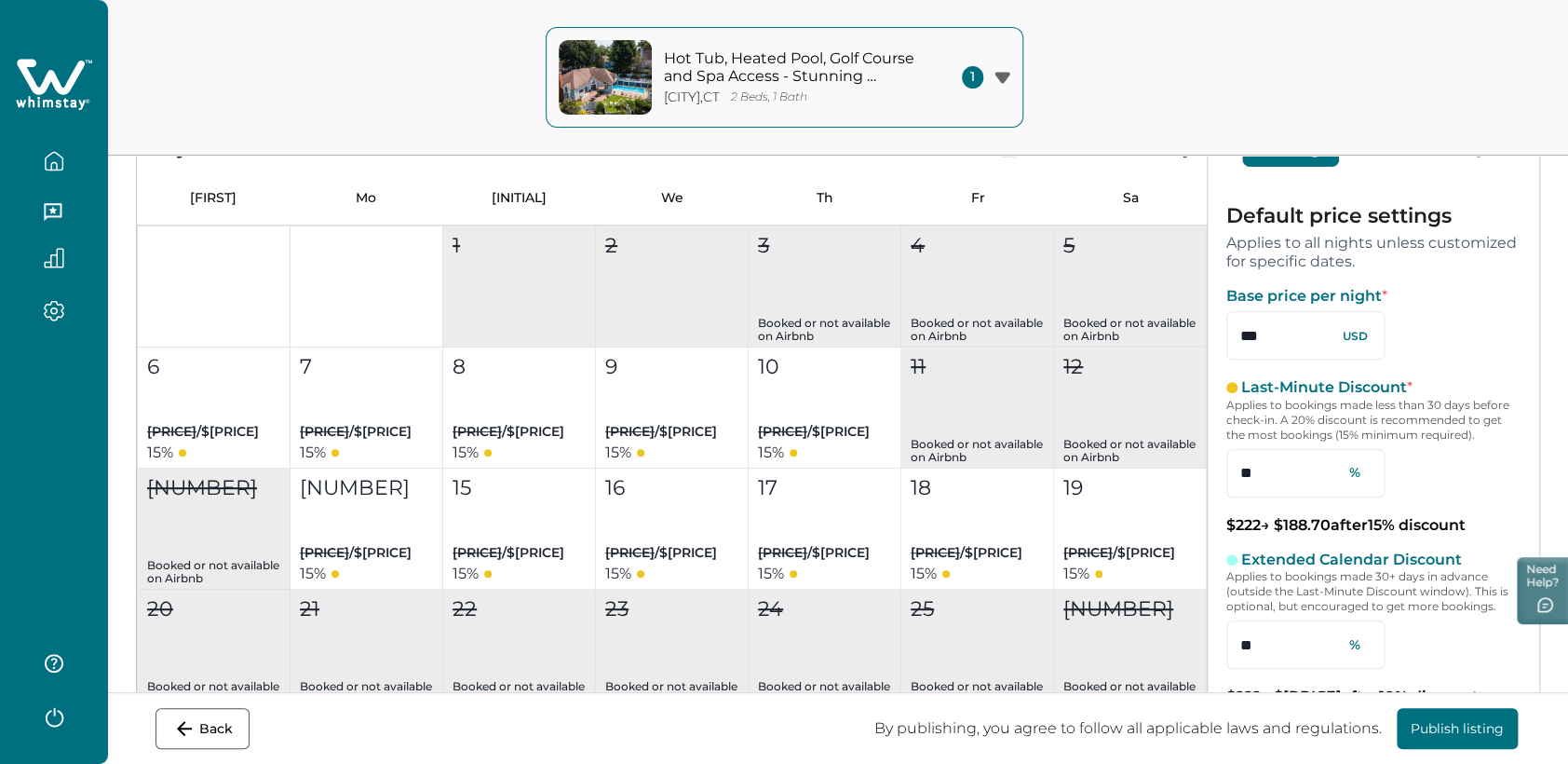 click on "Back" at bounding box center [202, 729] 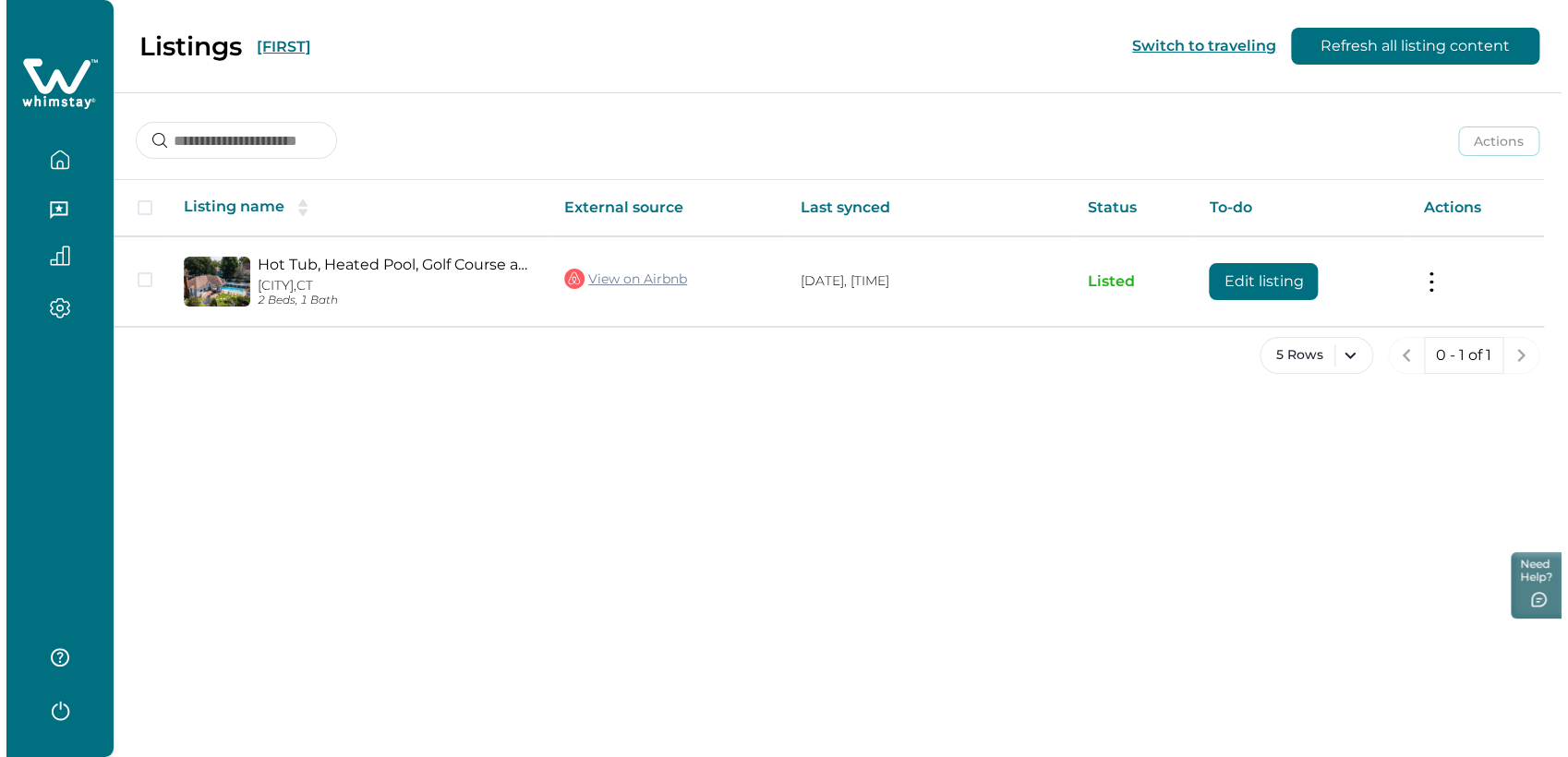 scroll, scrollTop: 0, scrollLeft: 0, axis: both 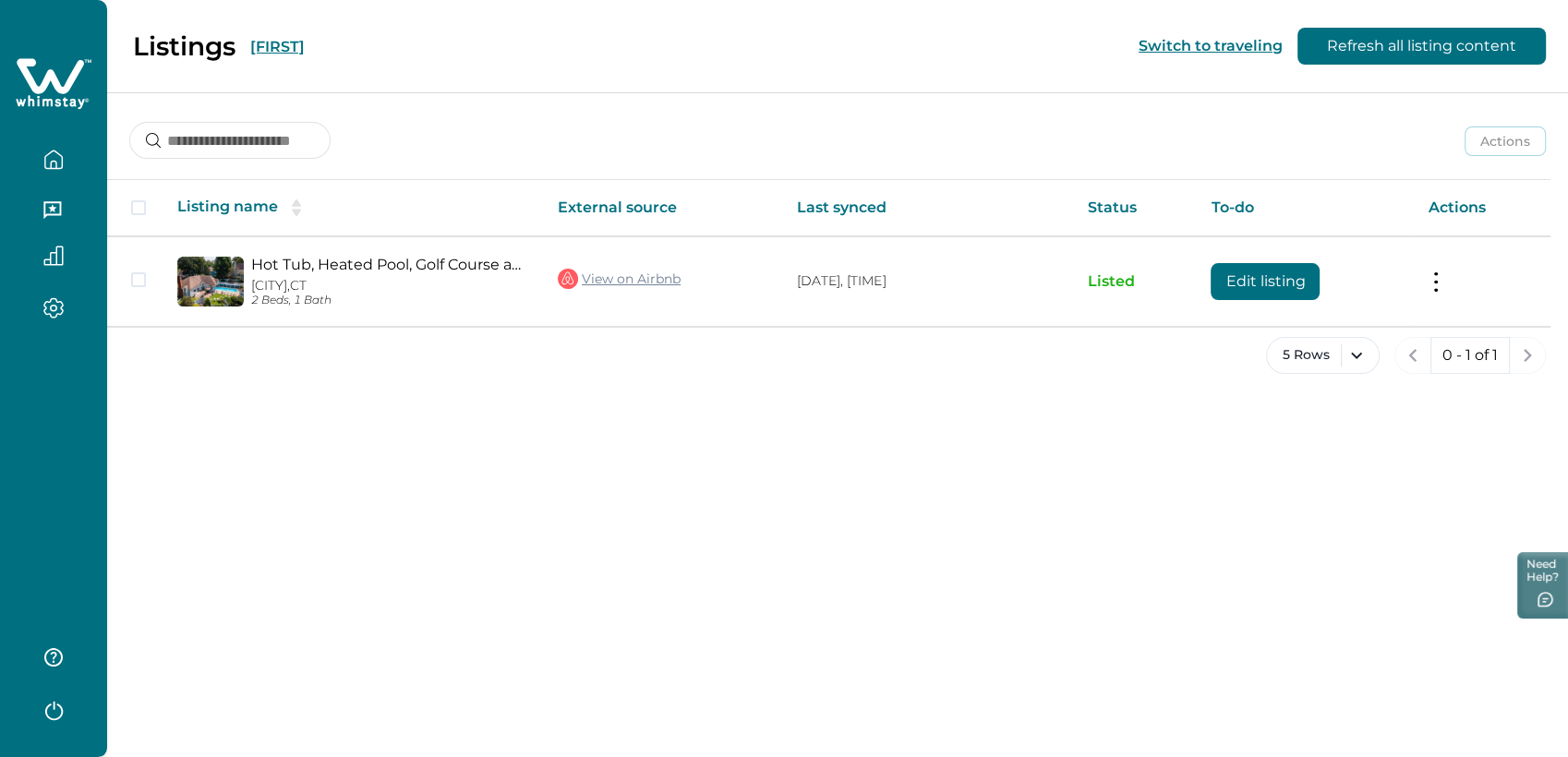 click on "[FIRST]" at bounding box center [277, 46] 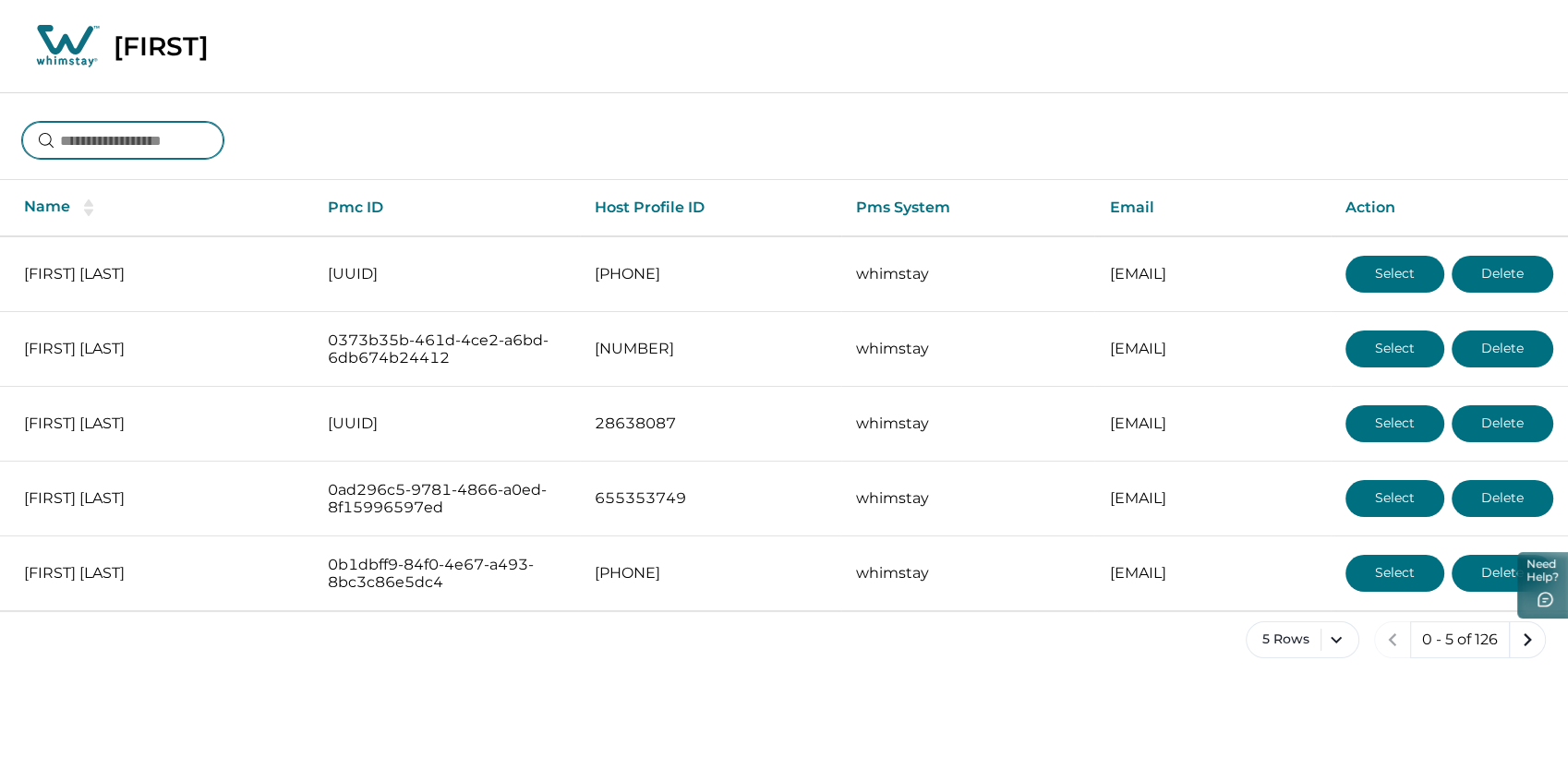 click at bounding box center (123, 140) 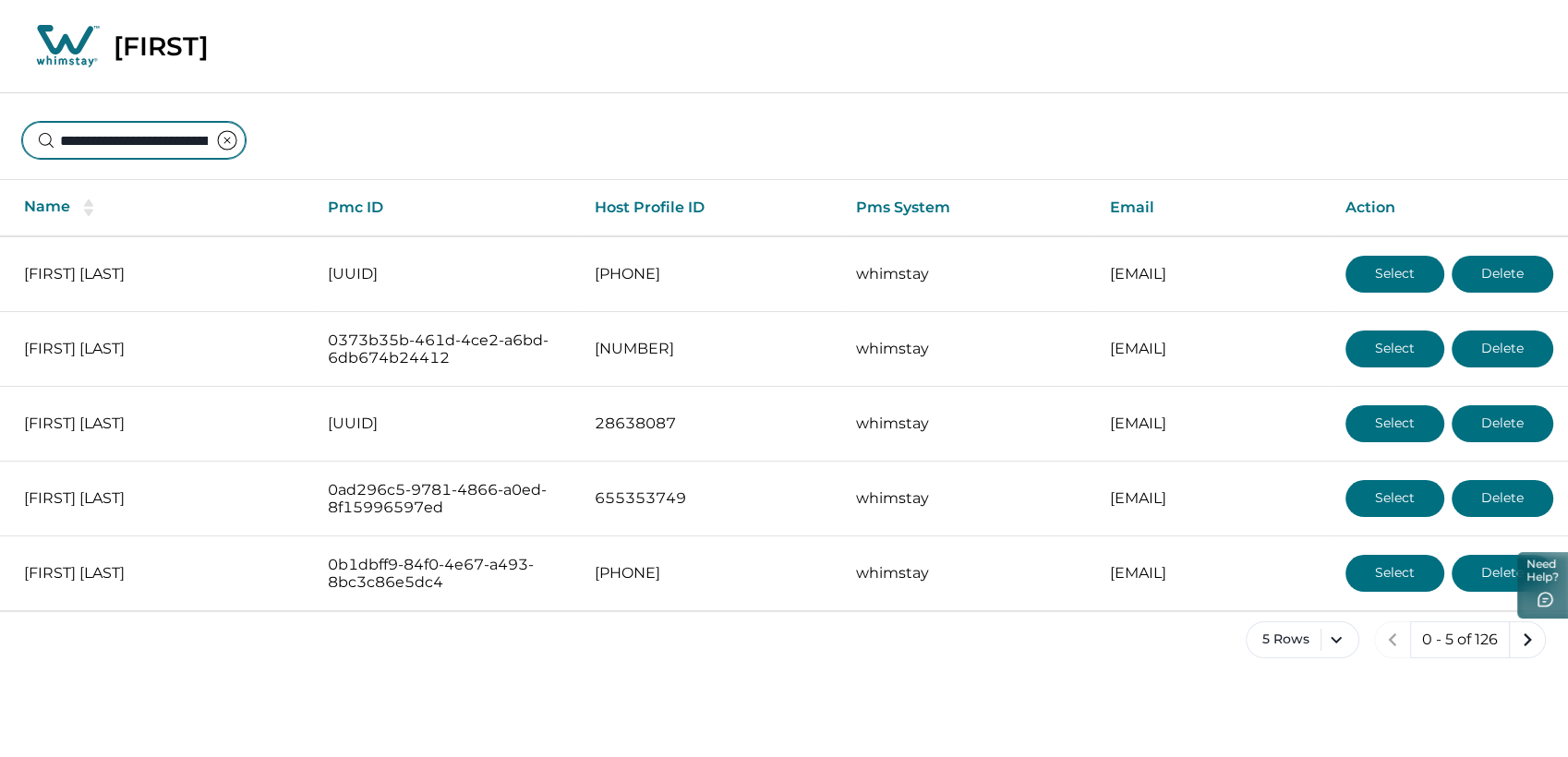 scroll, scrollTop: 0, scrollLeft: 128, axis: horizontal 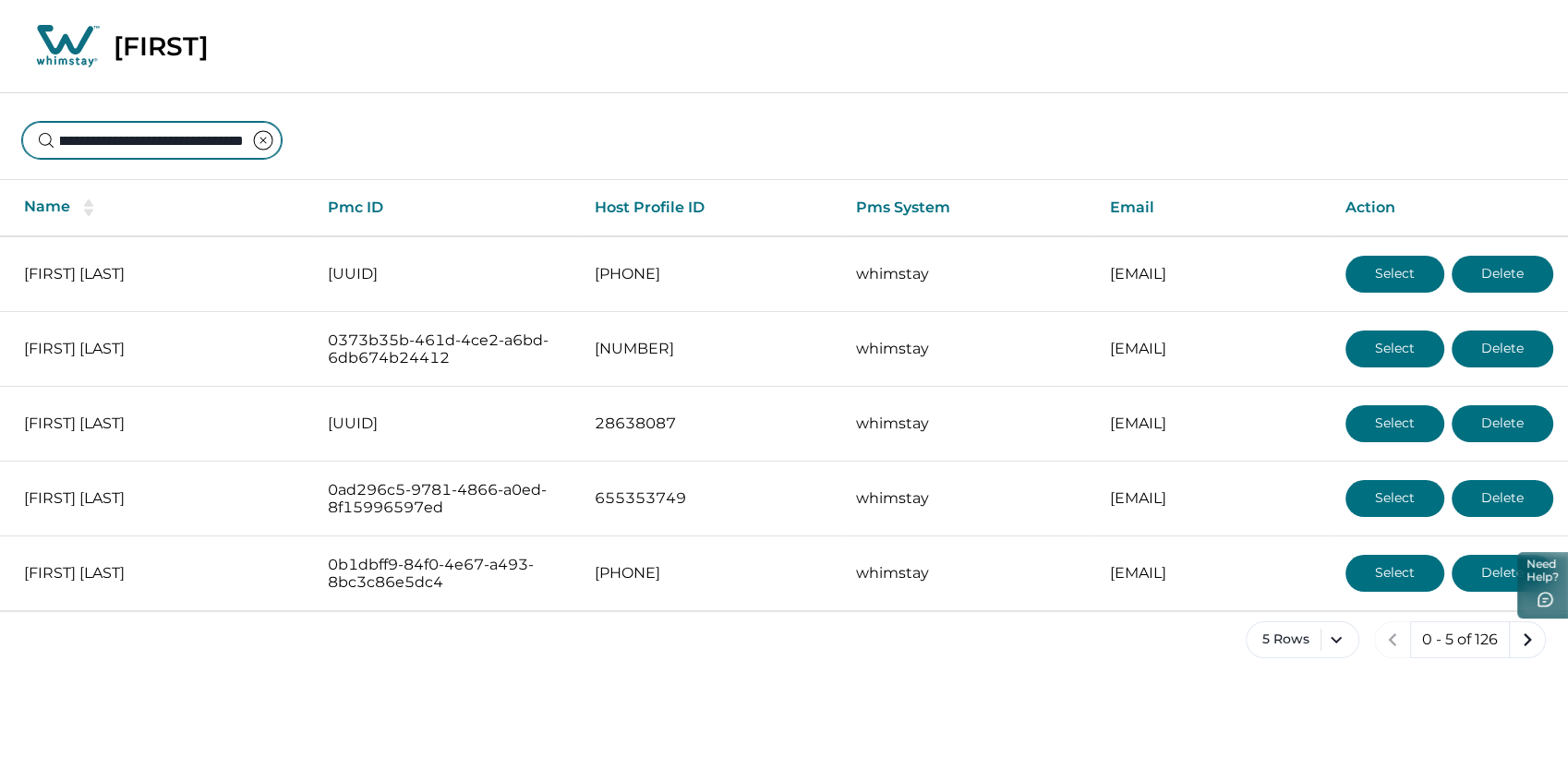 type on "[REDACTED]" 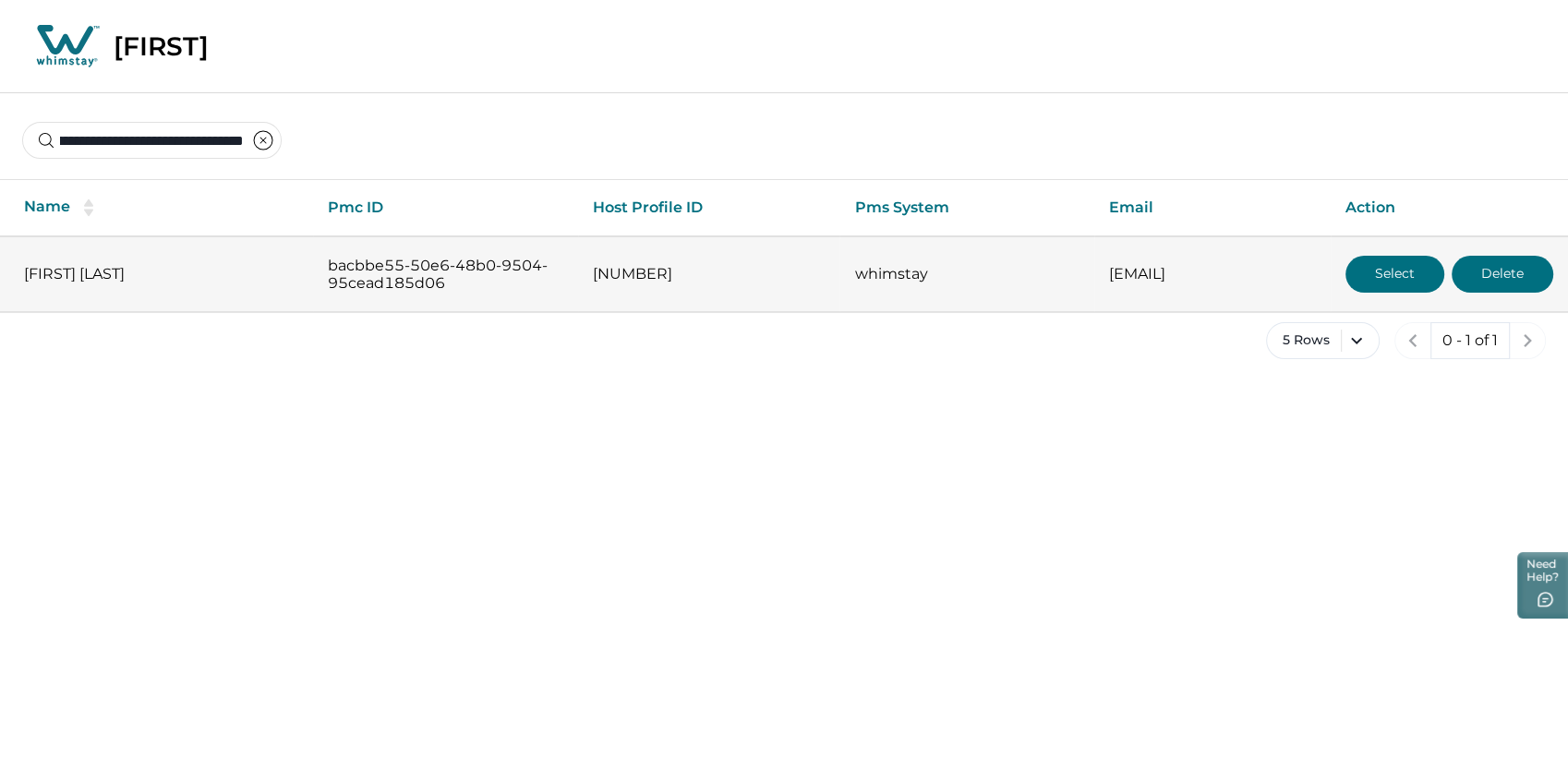click on "Select" at bounding box center [1394, 274] 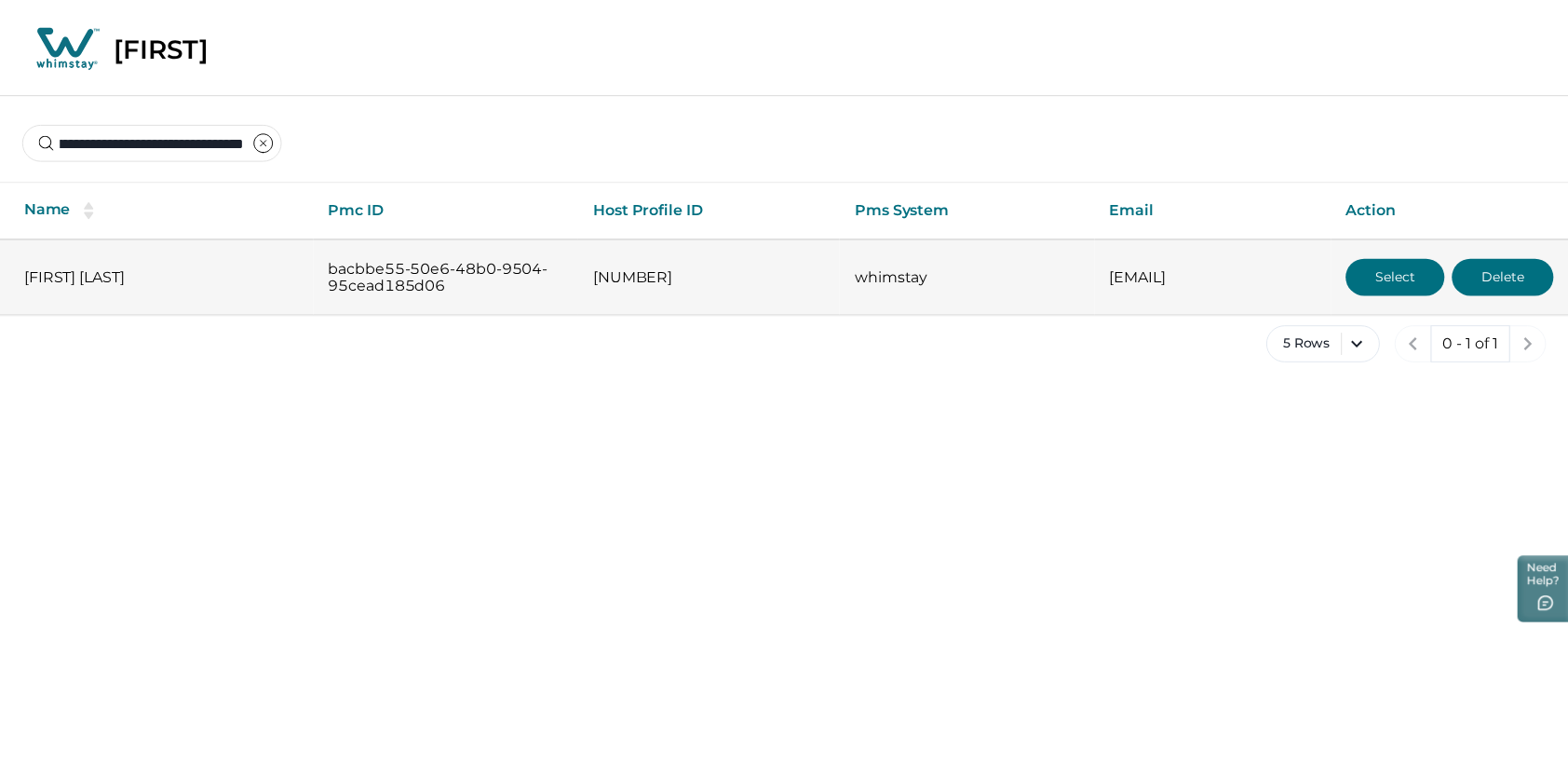 scroll, scrollTop: 0, scrollLeft: 0, axis: both 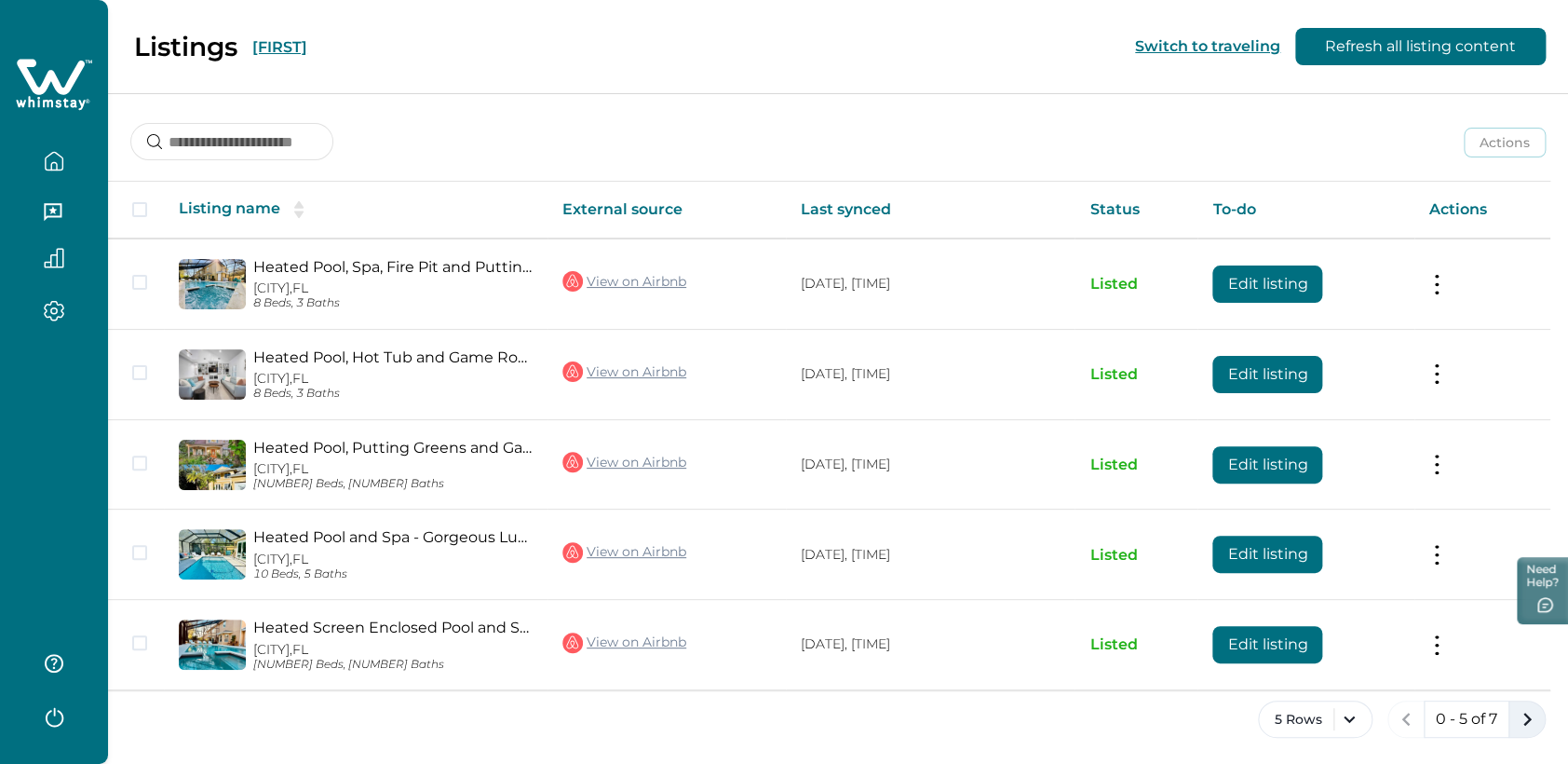 click at bounding box center [1527, 719] 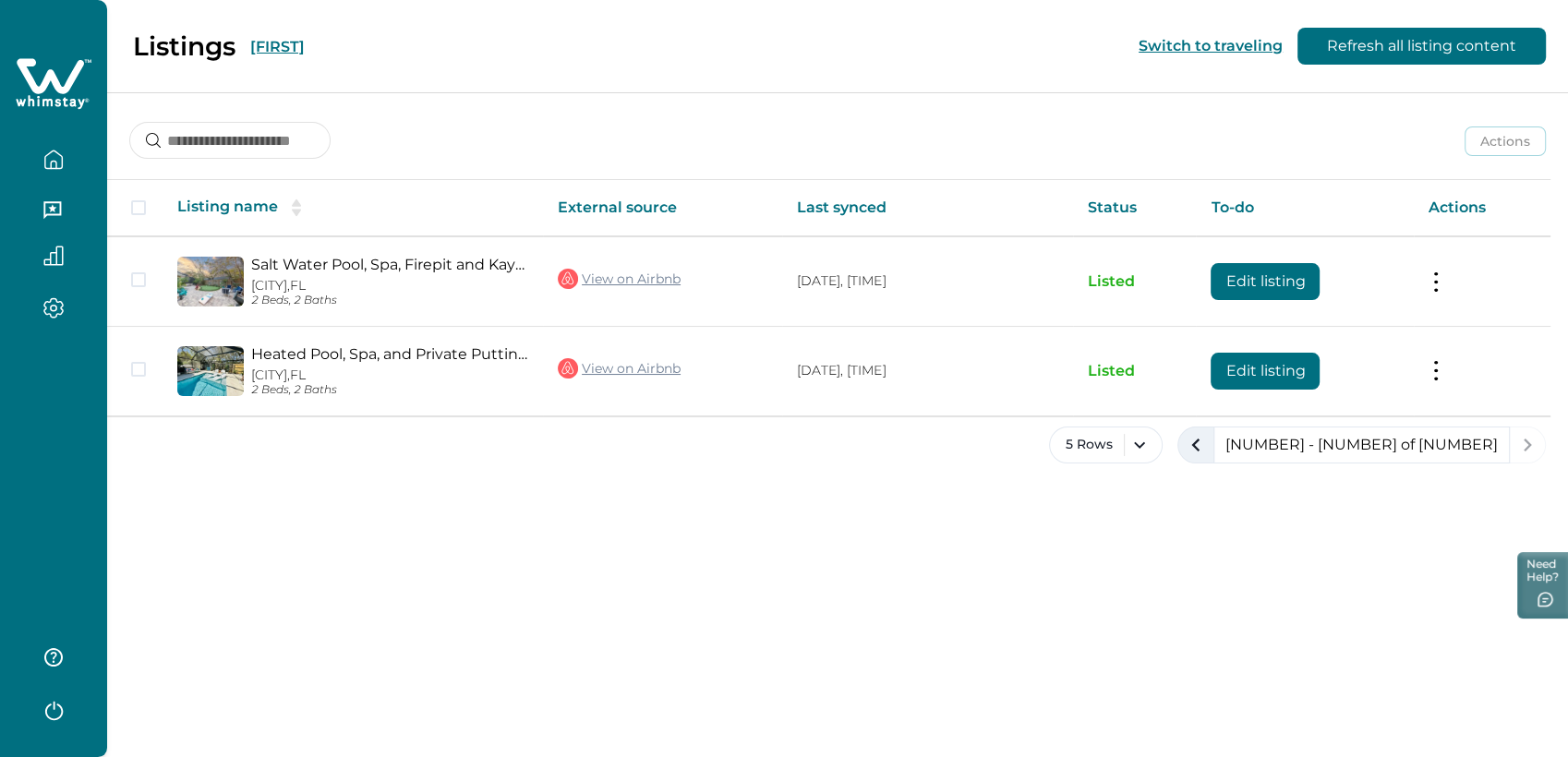 click at bounding box center (1196, 445) 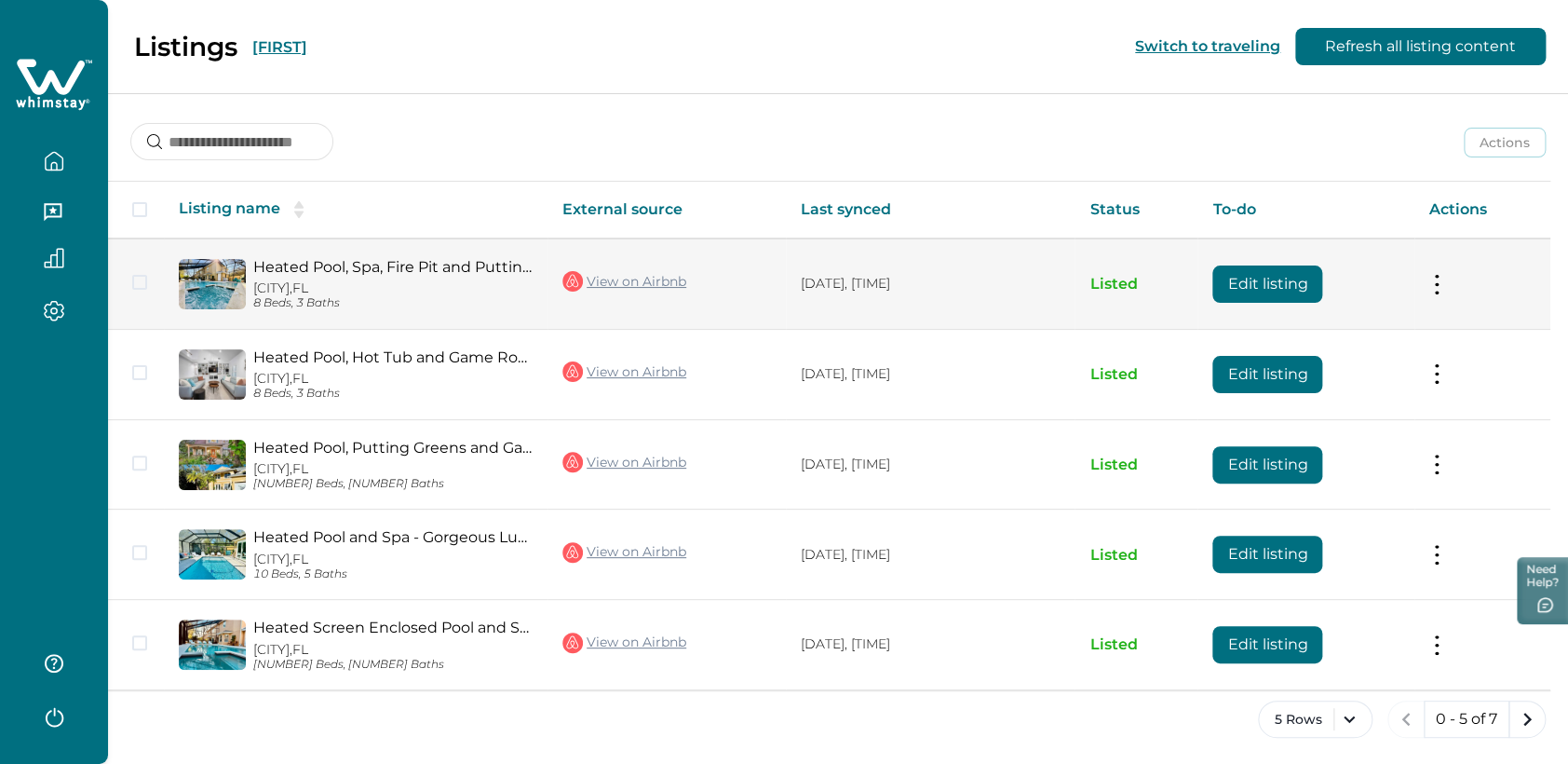 click on "Edit listing" at bounding box center [1267, 284] 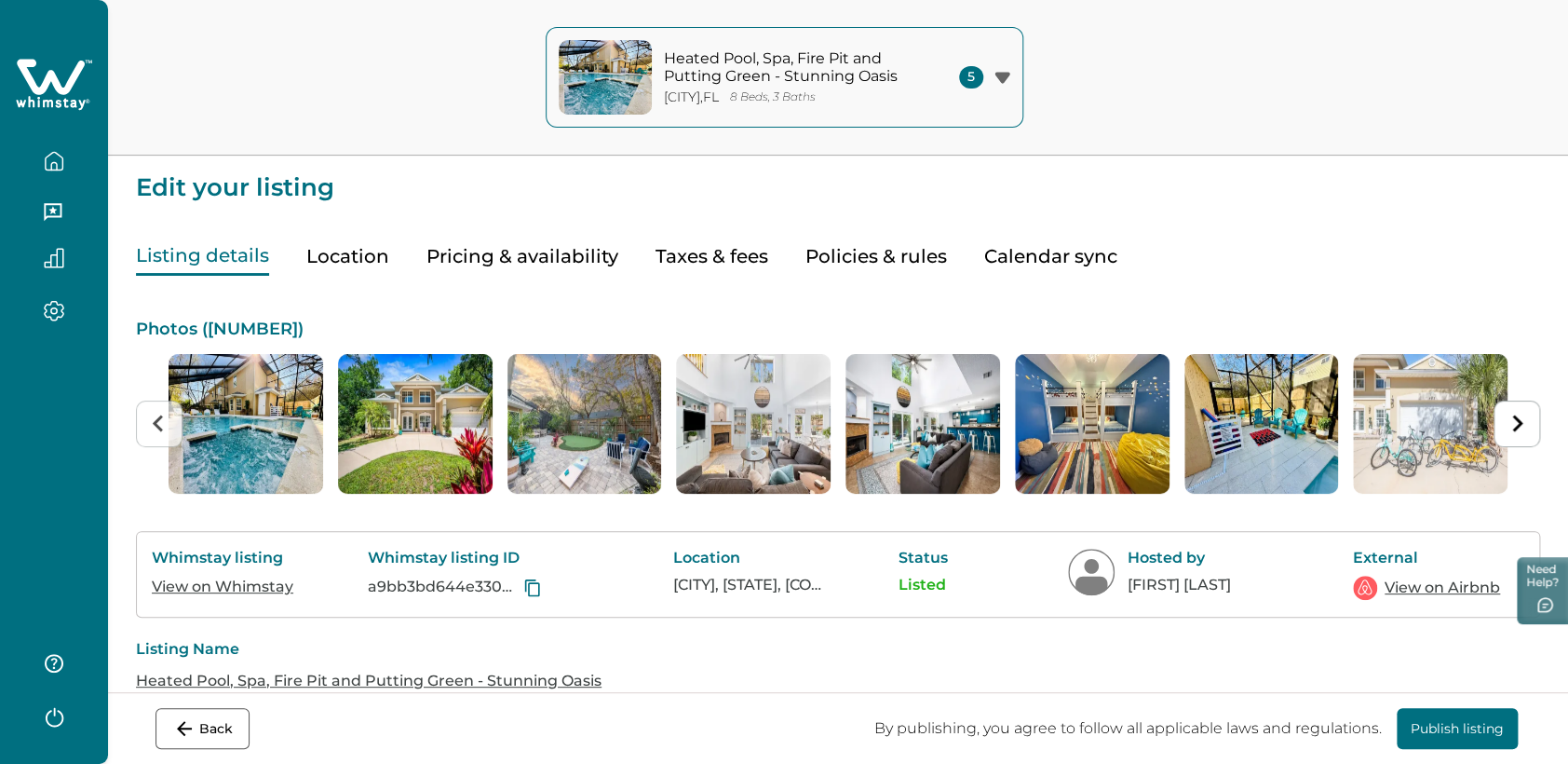 click on "Pricing & availability" at bounding box center [522, 256] 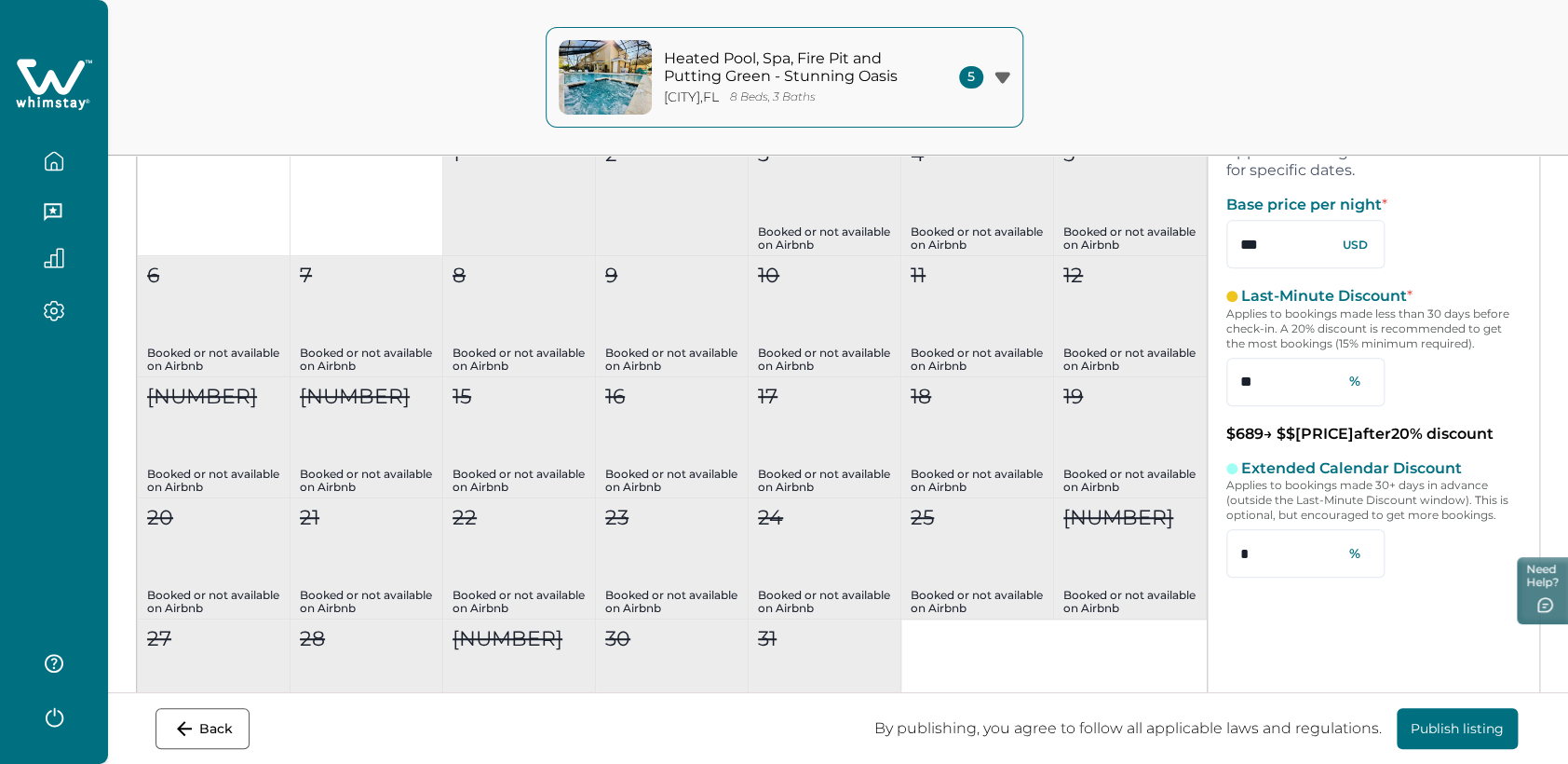 scroll, scrollTop: 310, scrollLeft: 0, axis: vertical 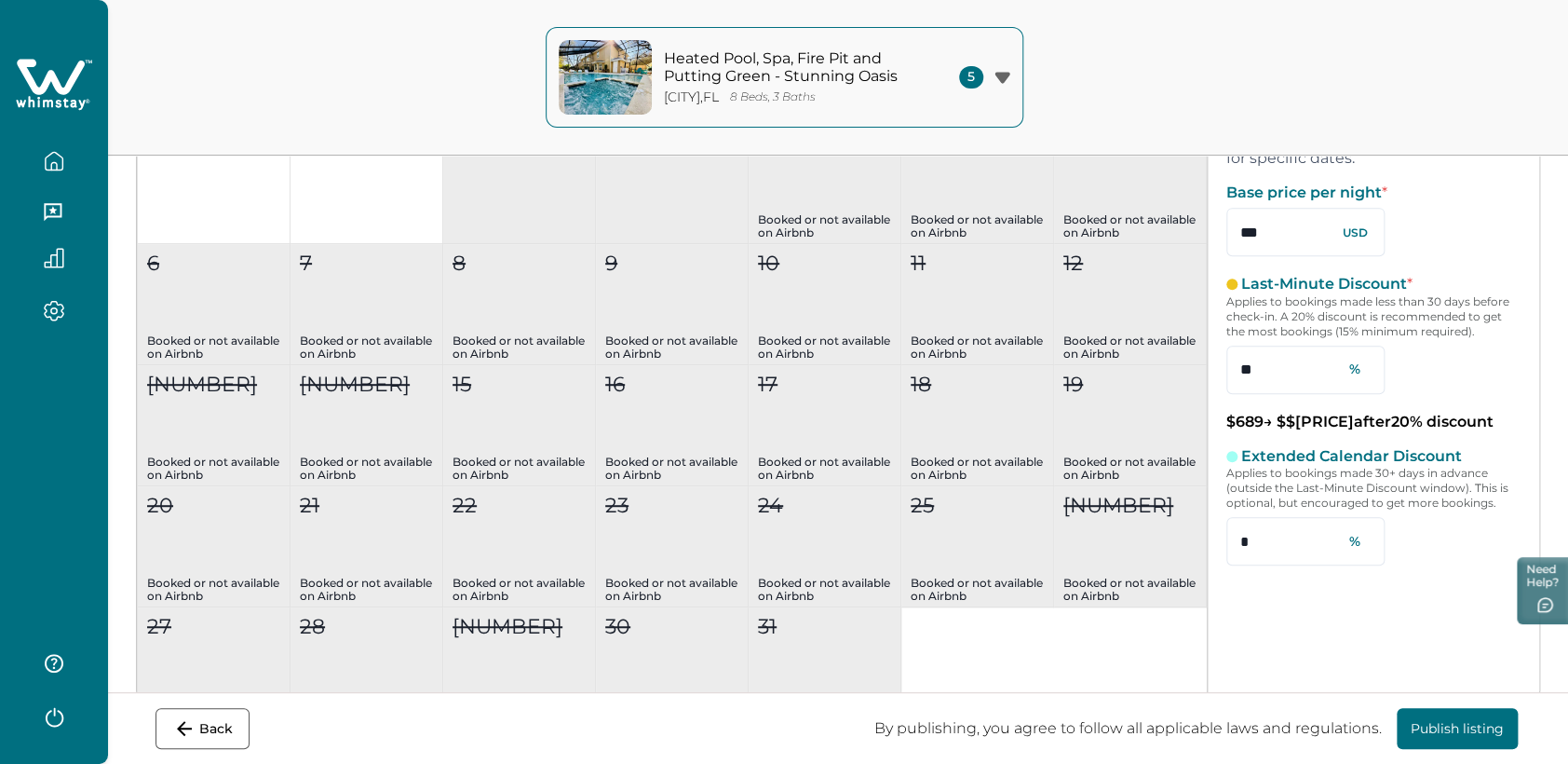 drag, startPoint x: 1290, startPoint y: 530, endPoint x: 1193, endPoint y: 535, distance: 97.12878 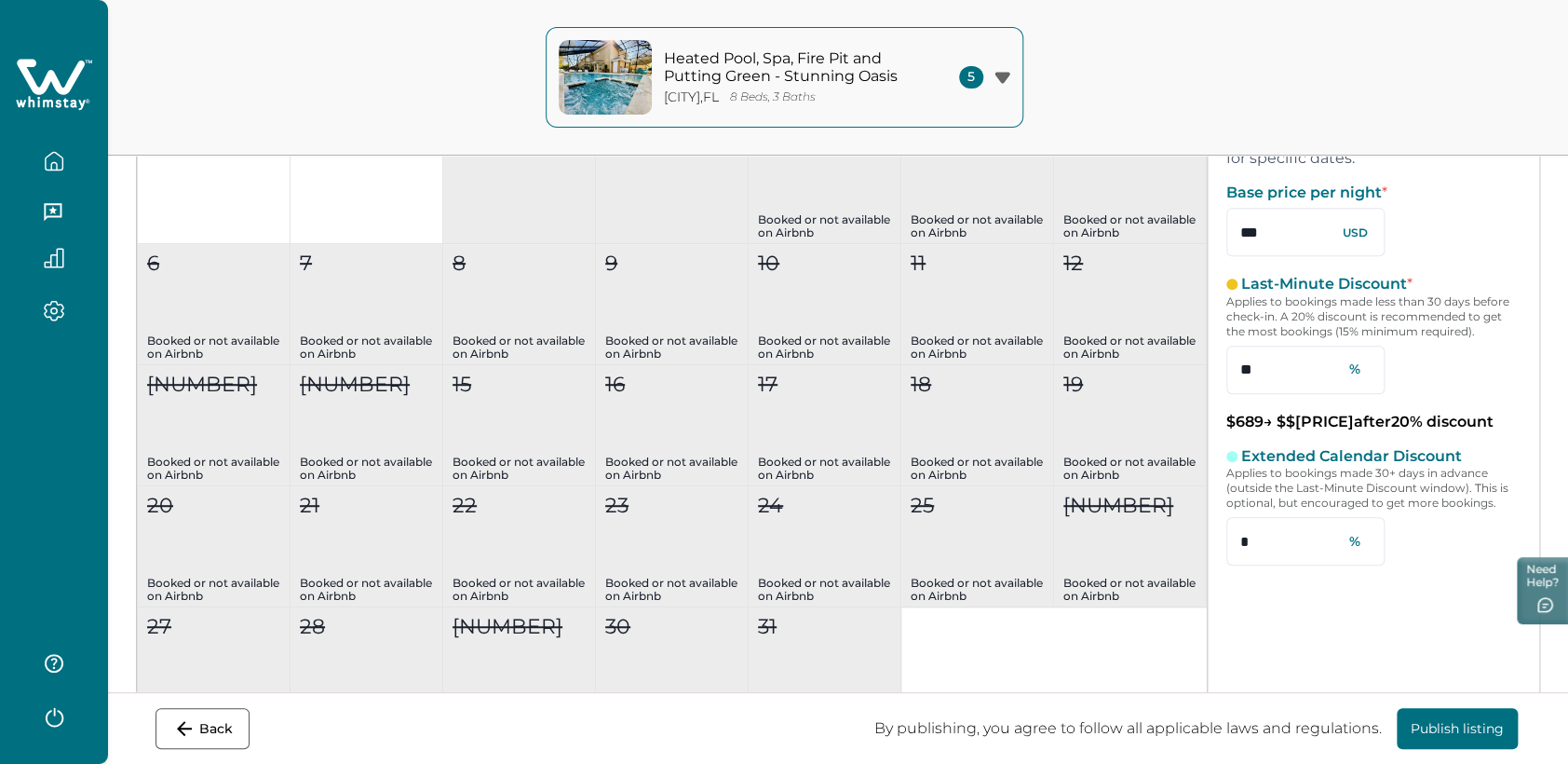 drag, startPoint x: 1281, startPoint y: 372, endPoint x: 1216, endPoint y: 372, distance: 65 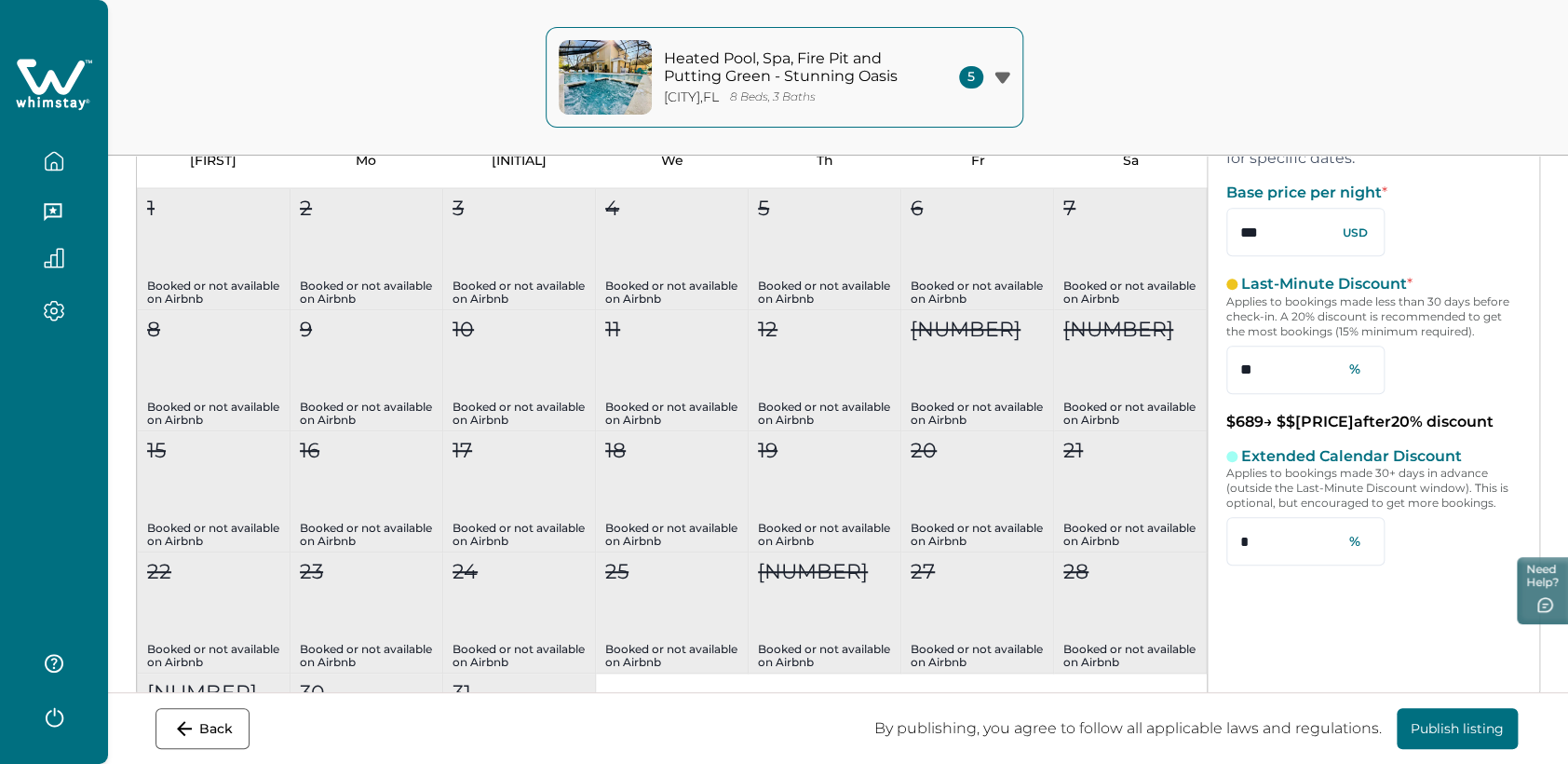 scroll, scrollTop: 6290, scrollLeft: 0, axis: vertical 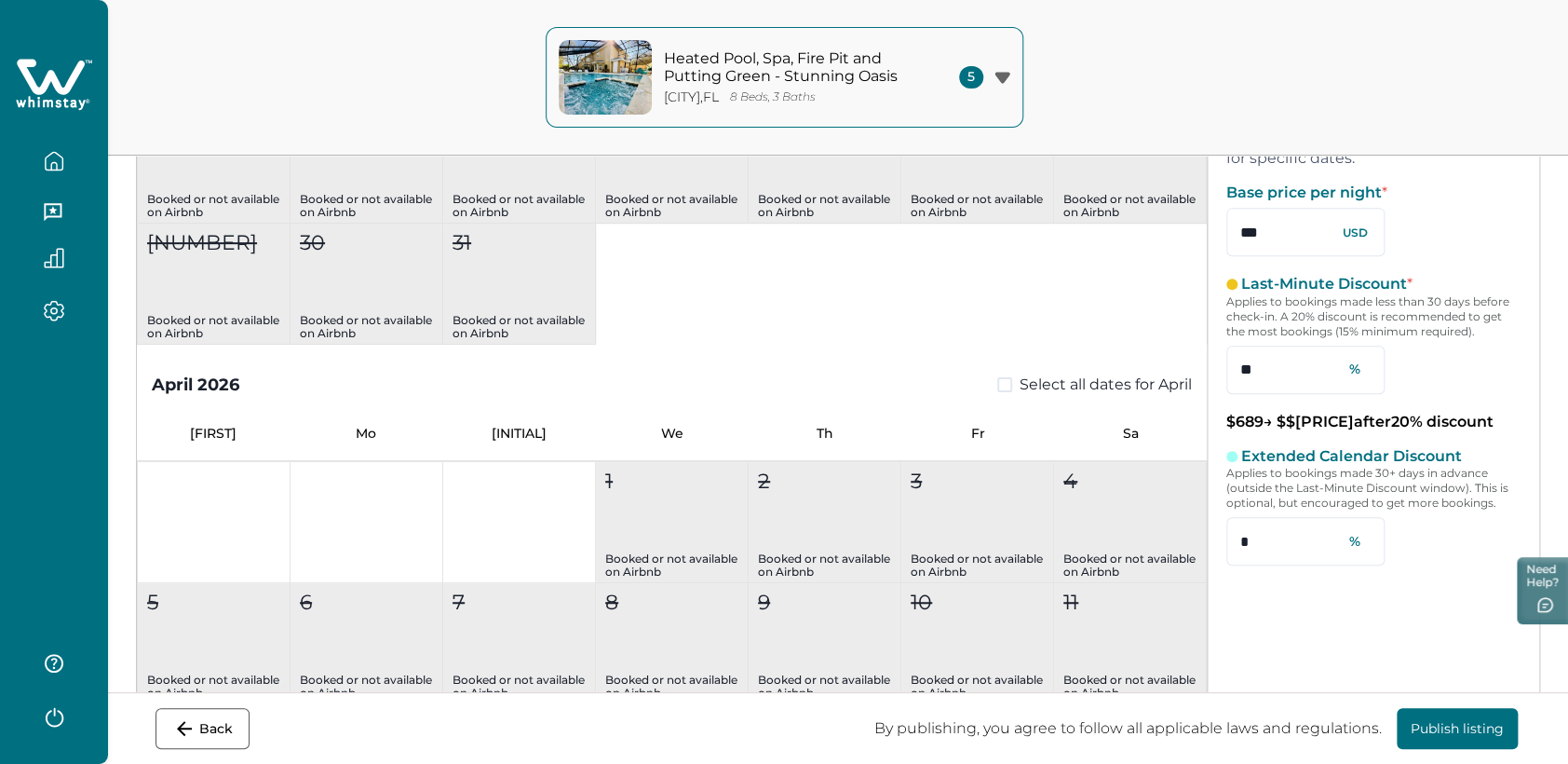 click on "Back" at bounding box center [202, 729] 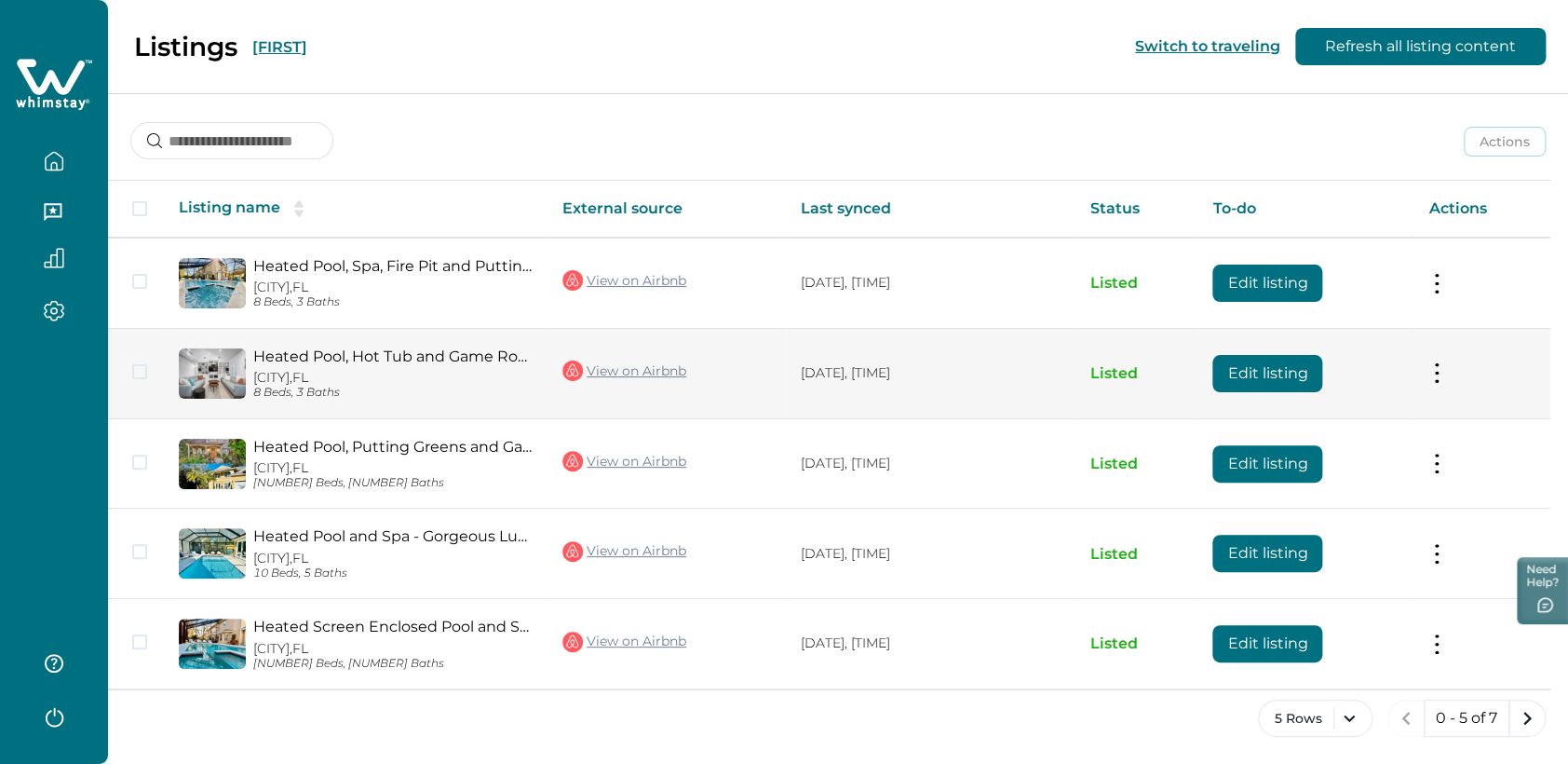 click on "Edit listing" at bounding box center (1267, 283) 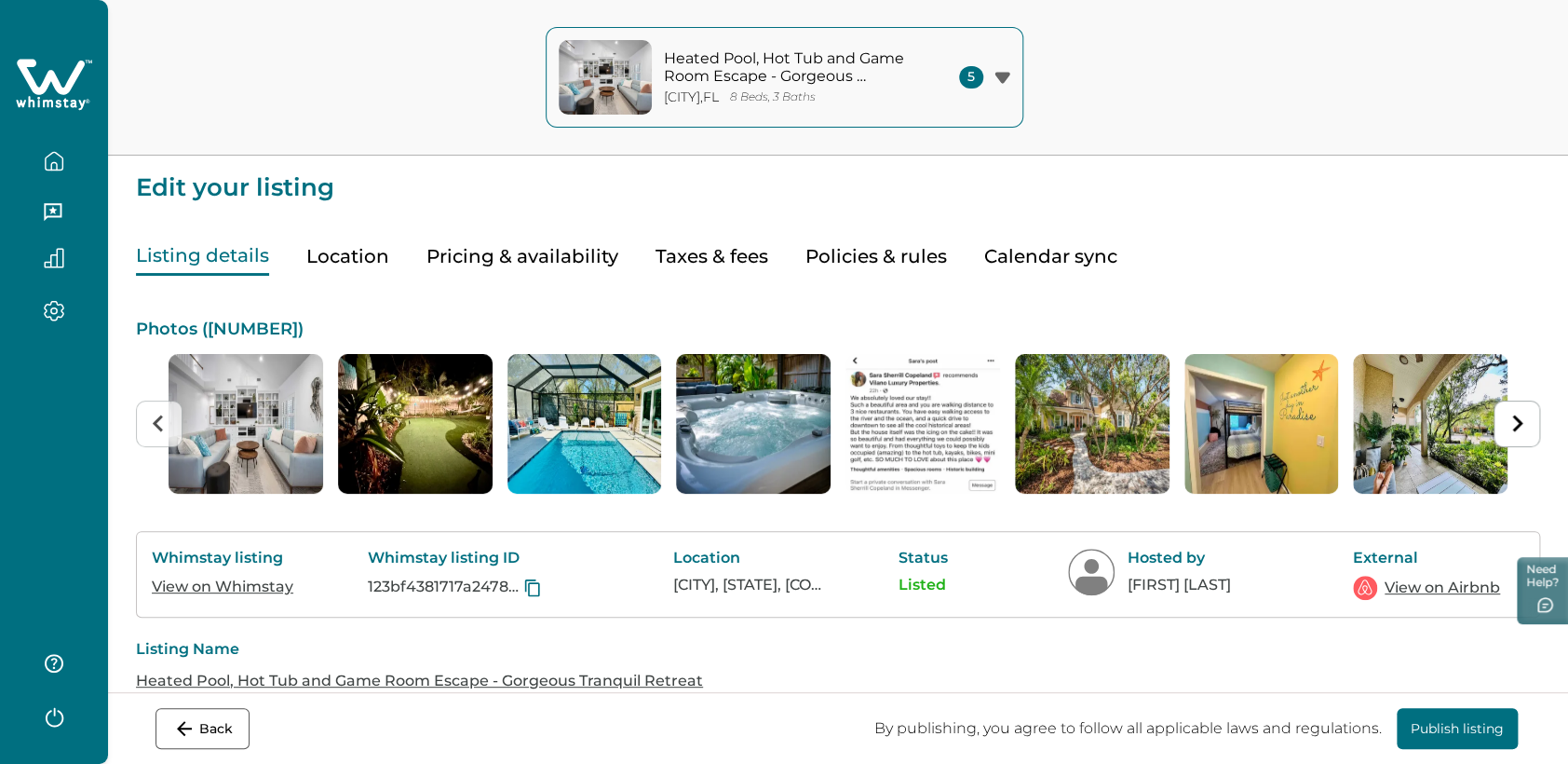 click on "Pricing & availability" at bounding box center (522, 256) 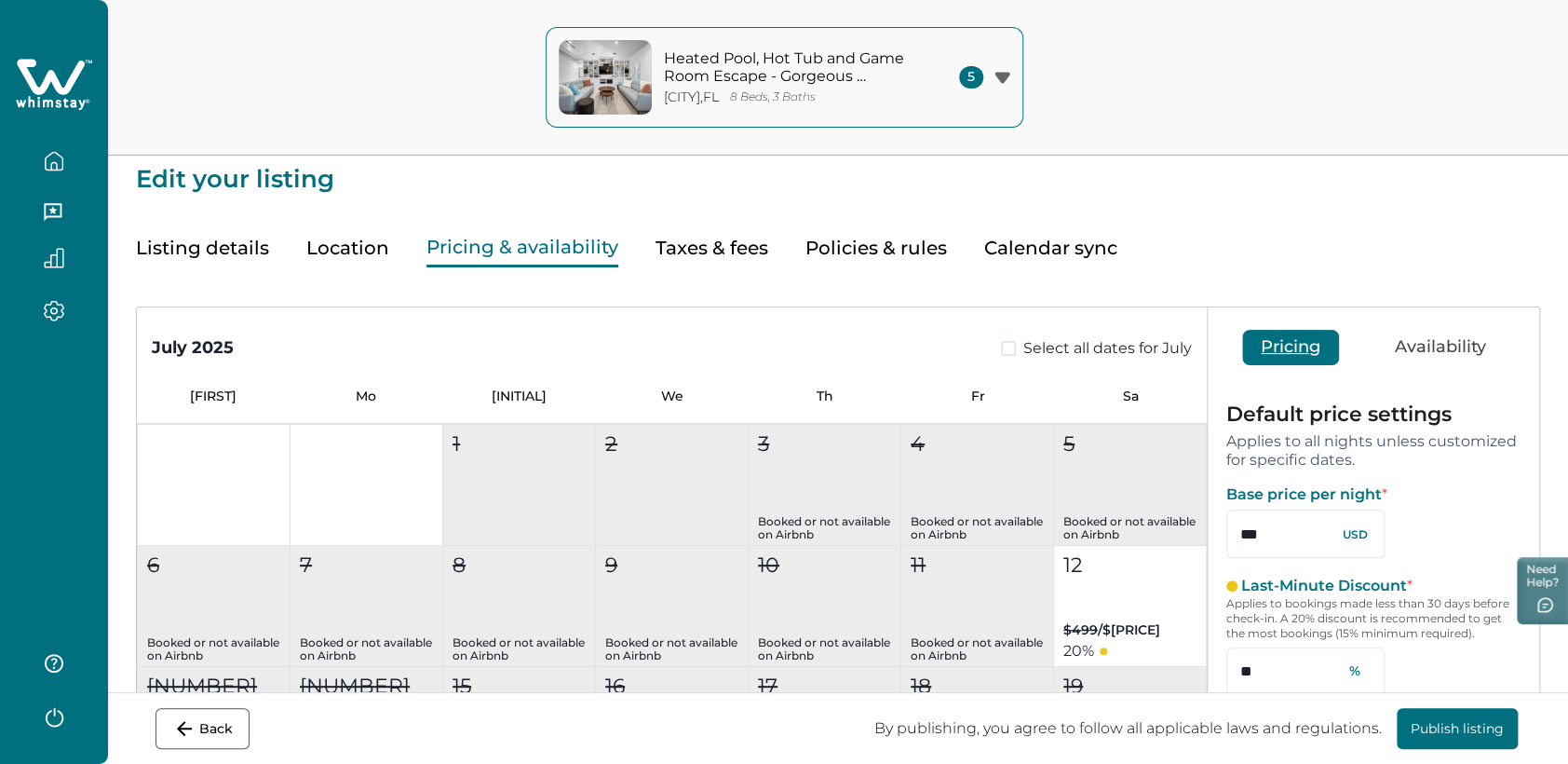 scroll, scrollTop: 0, scrollLeft: 0, axis: both 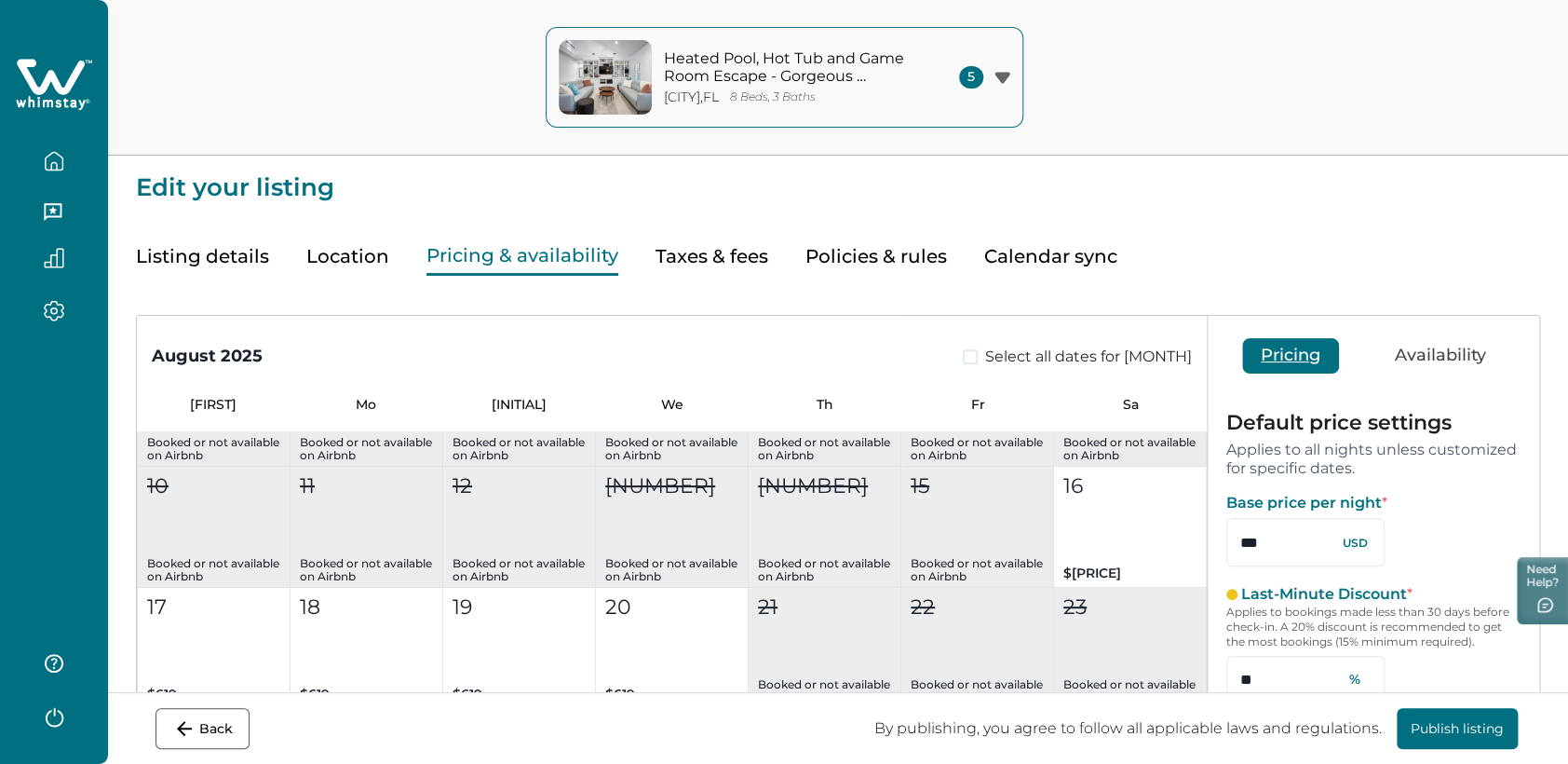 click on "Back" at bounding box center (202, 729) 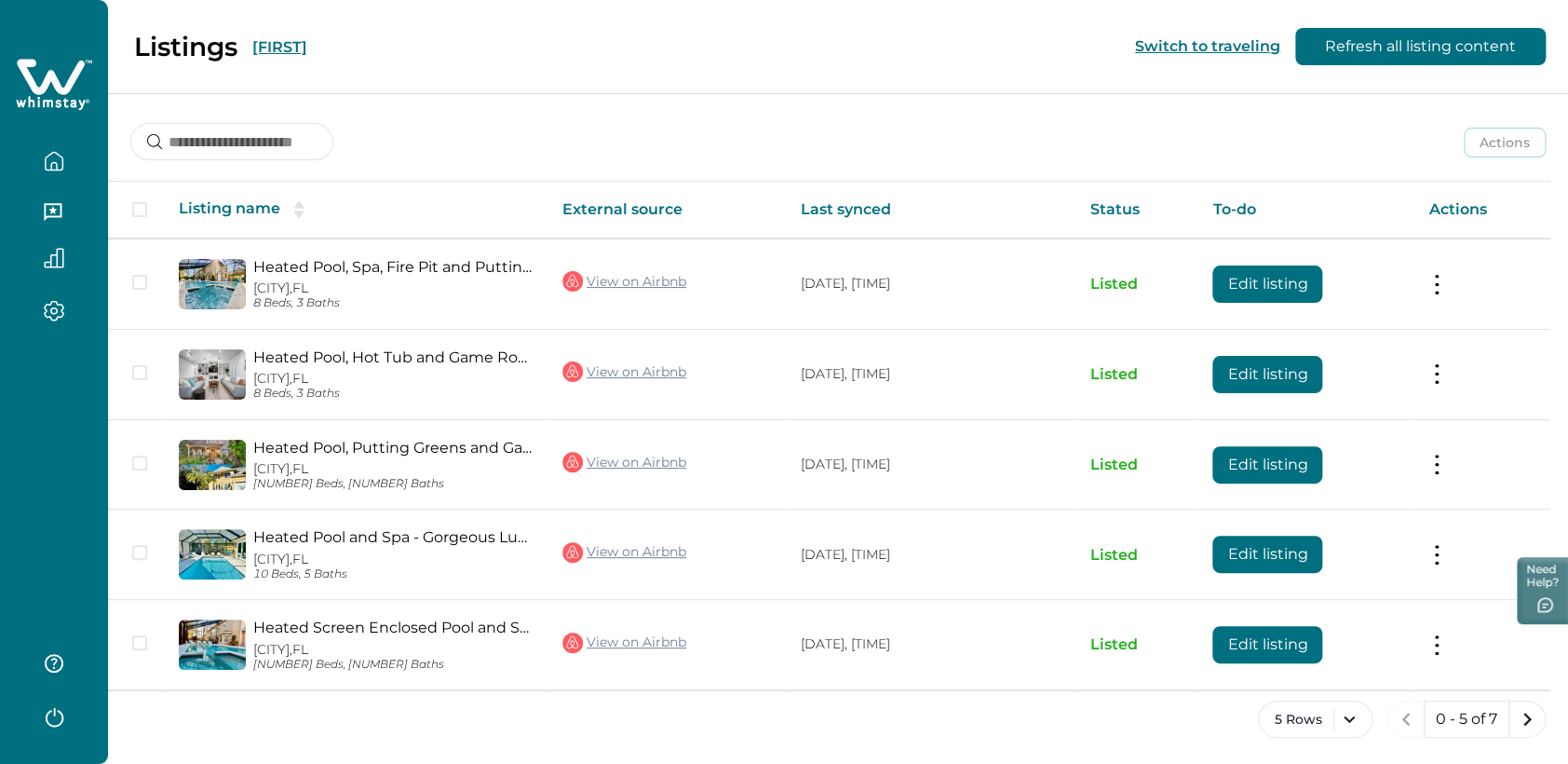 click on "[FIRST]" at bounding box center [279, 47] 